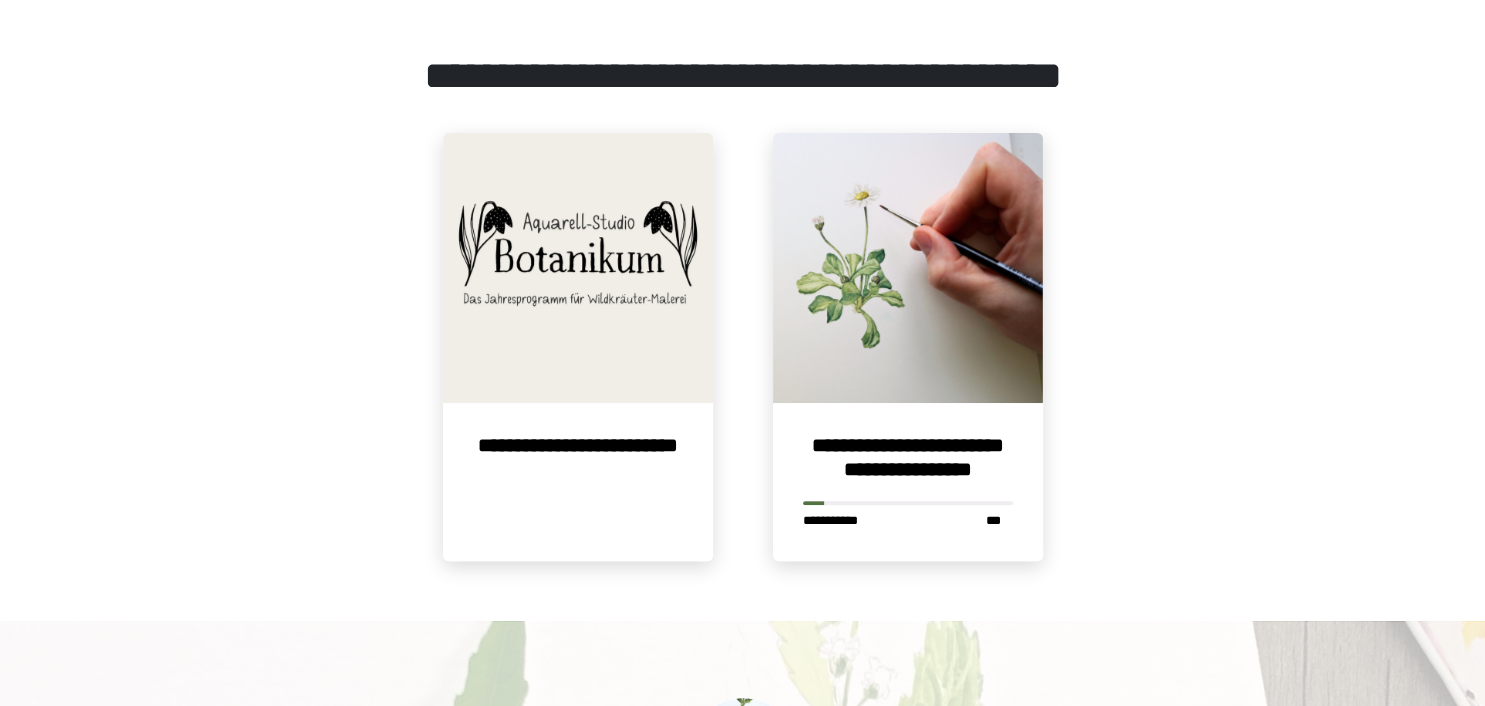 scroll, scrollTop: 844, scrollLeft: 0, axis: vertical 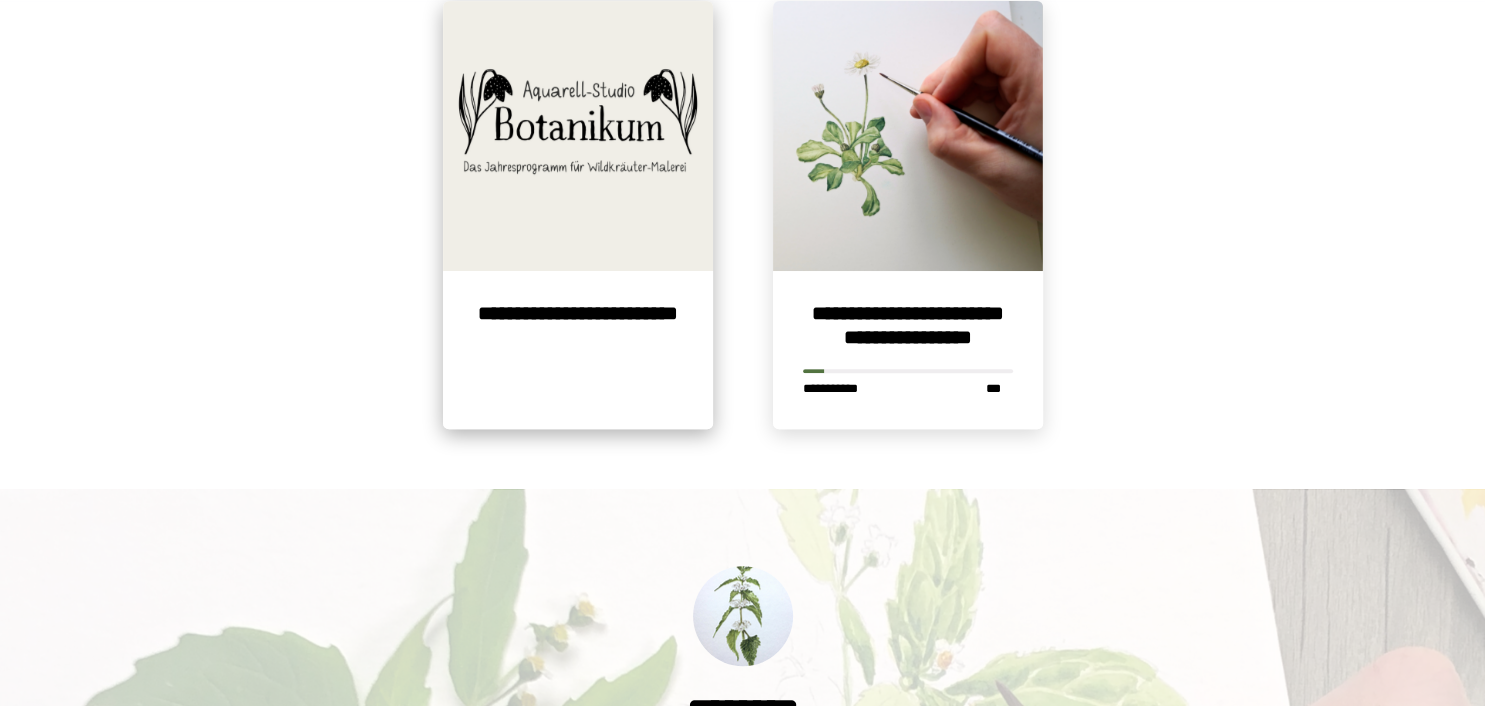 click on "**********" at bounding box center (578, 350) 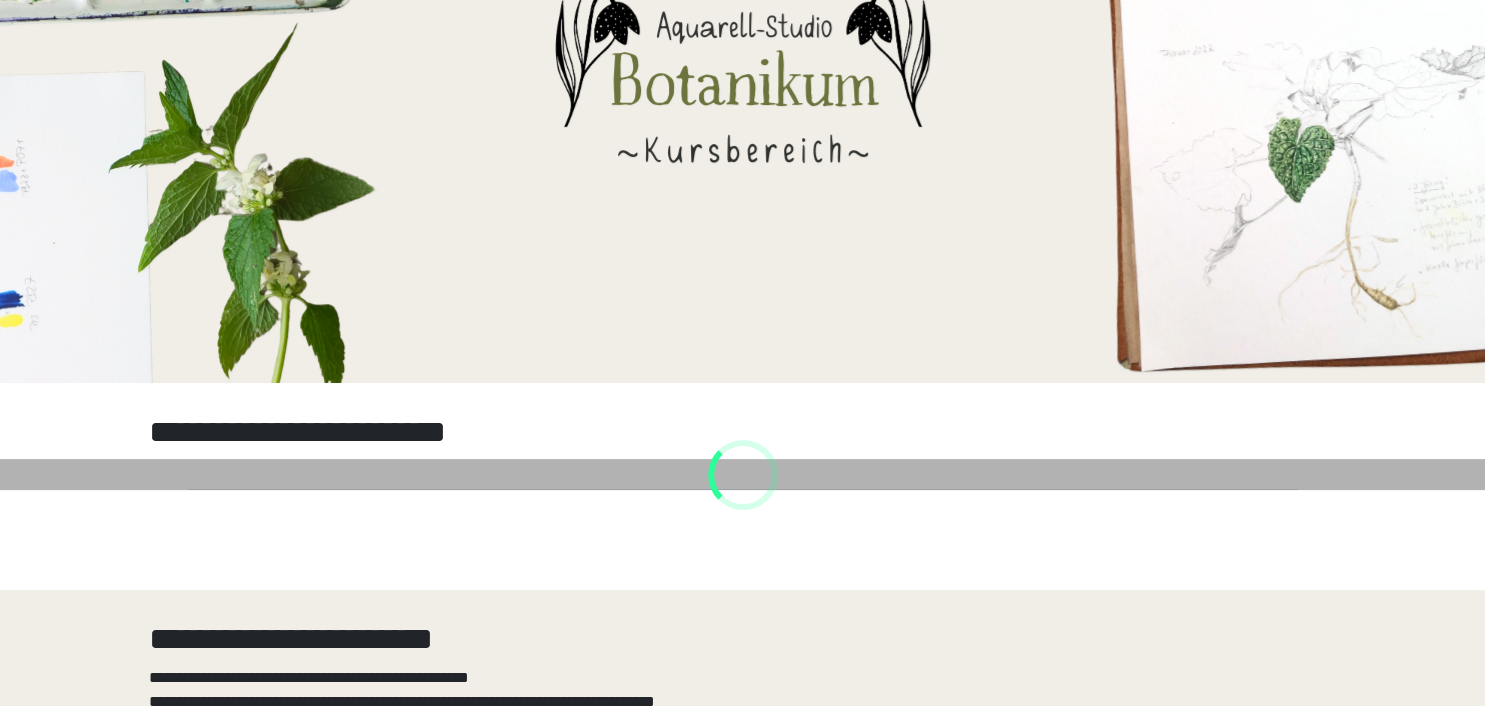 scroll, scrollTop: 159, scrollLeft: 0, axis: vertical 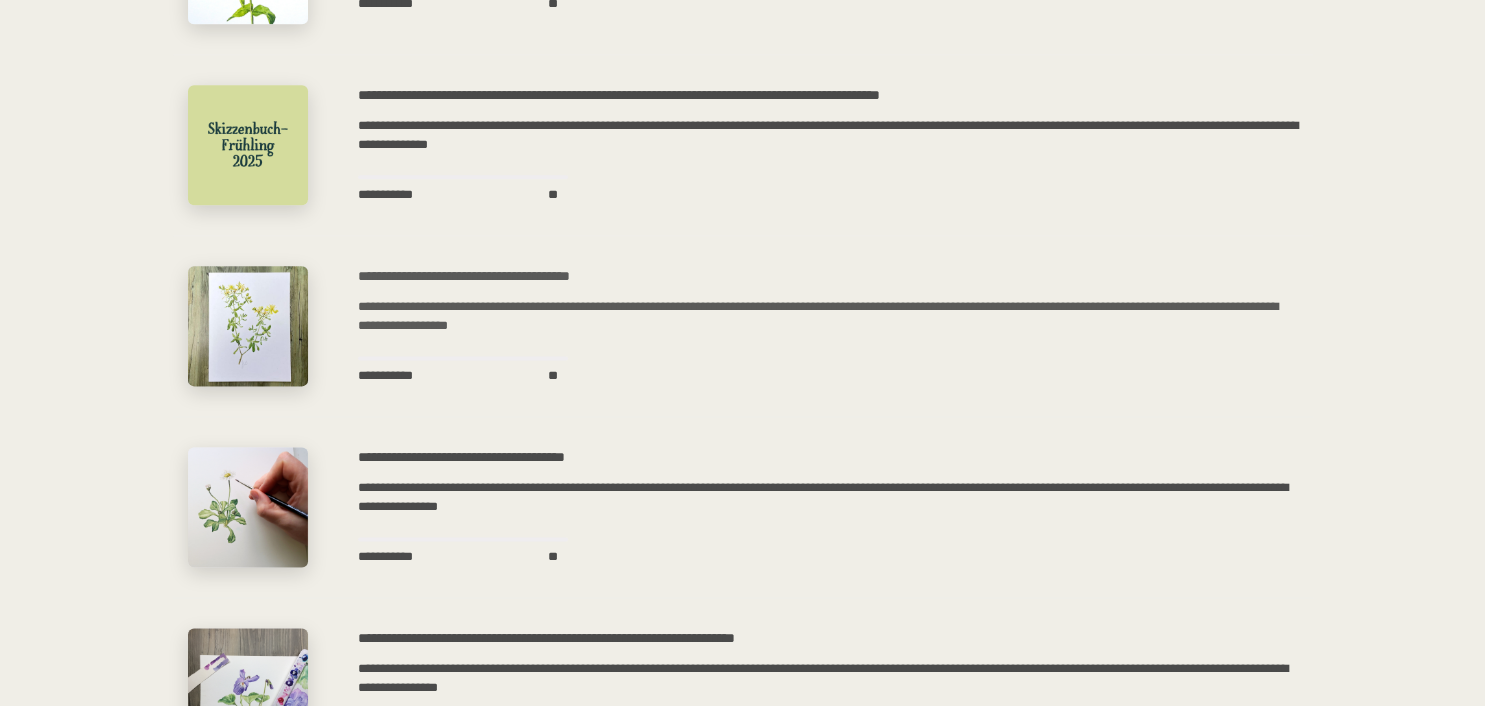 click on "**********" at bounding box center [828, 277] 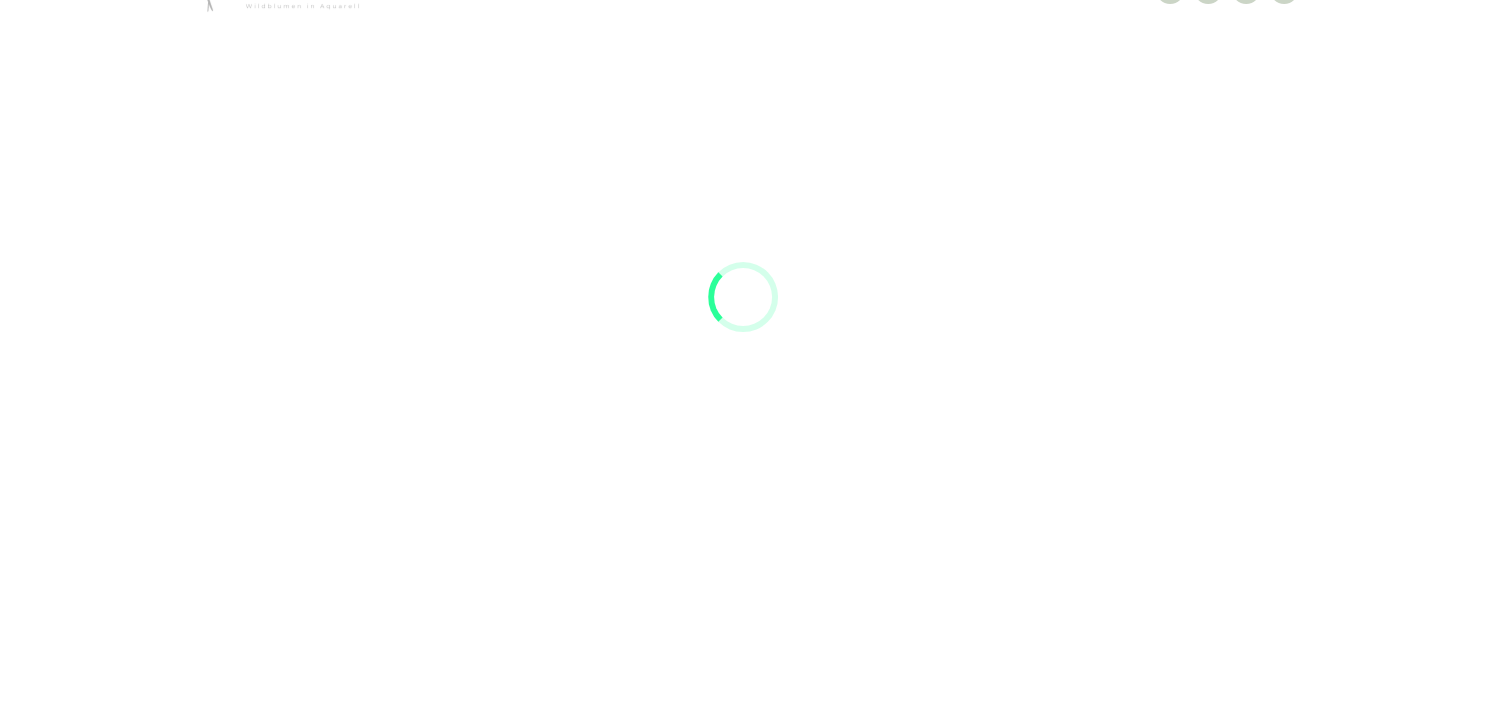scroll, scrollTop: 0, scrollLeft: 0, axis: both 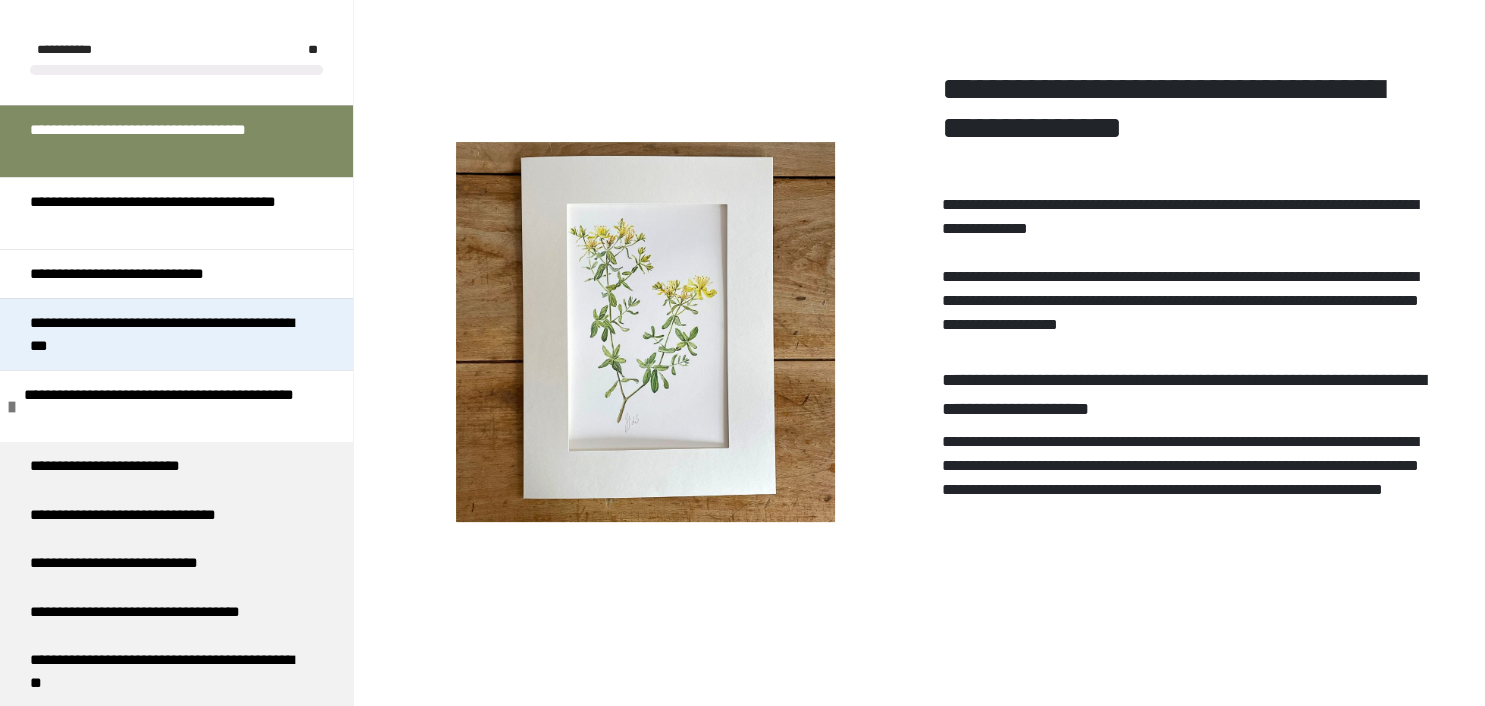 click on "**********" at bounding box center [168, 334] 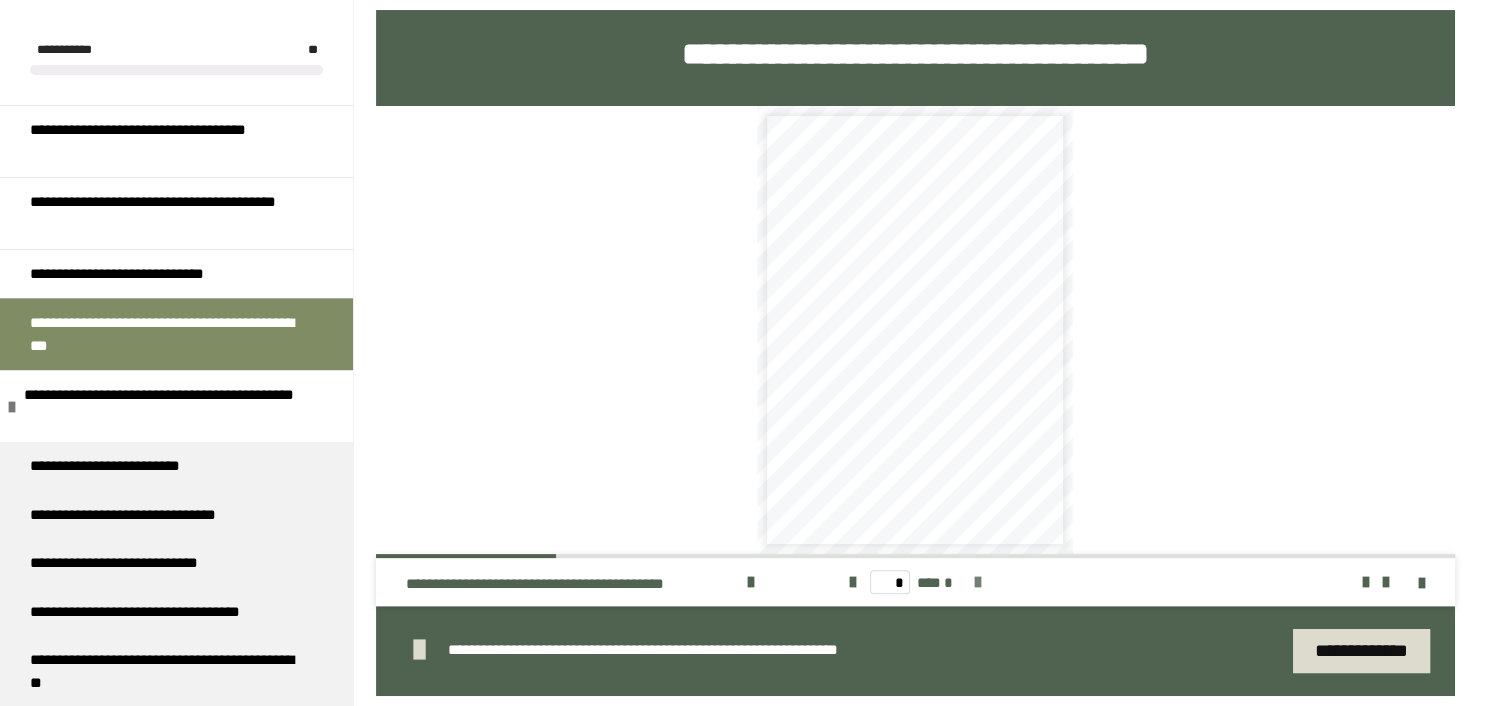 click at bounding box center [978, 582] 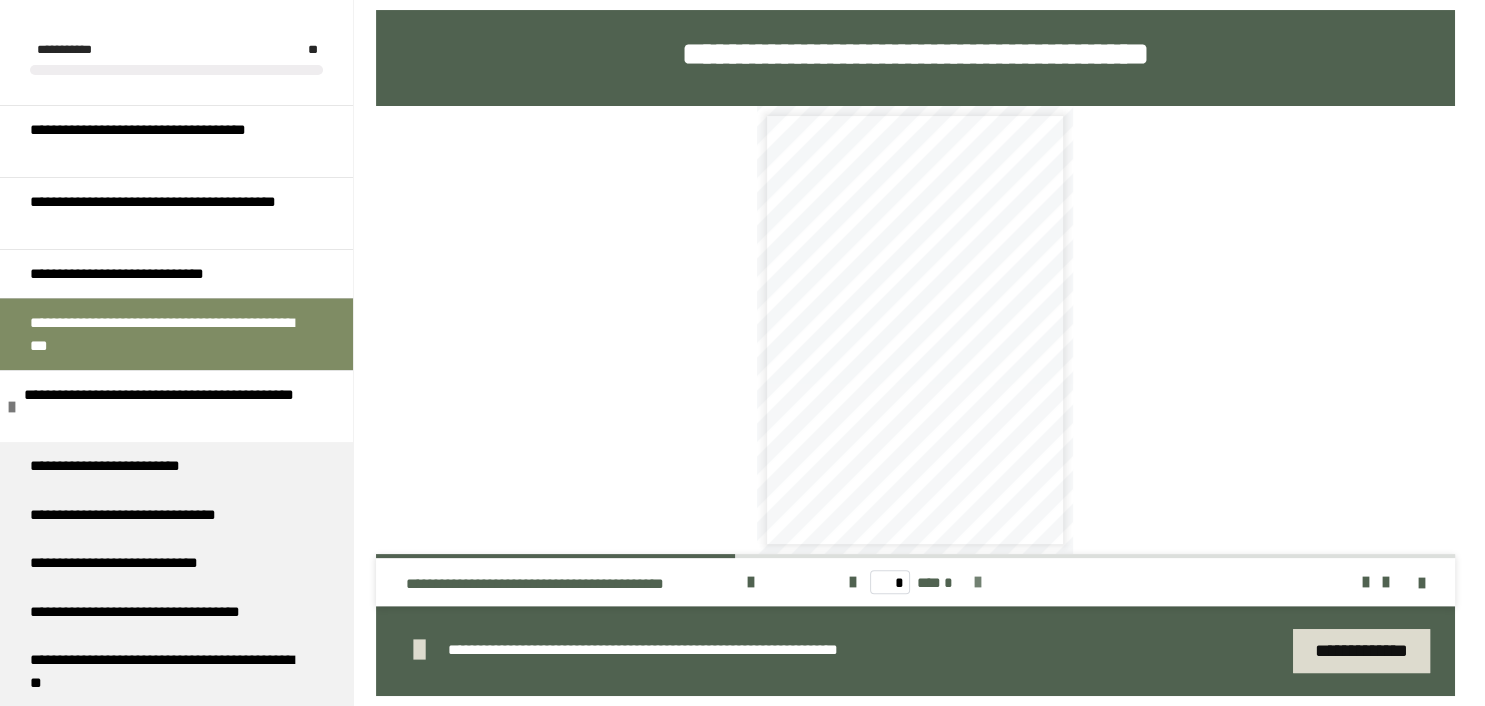 click at bounding box center (978, 582) 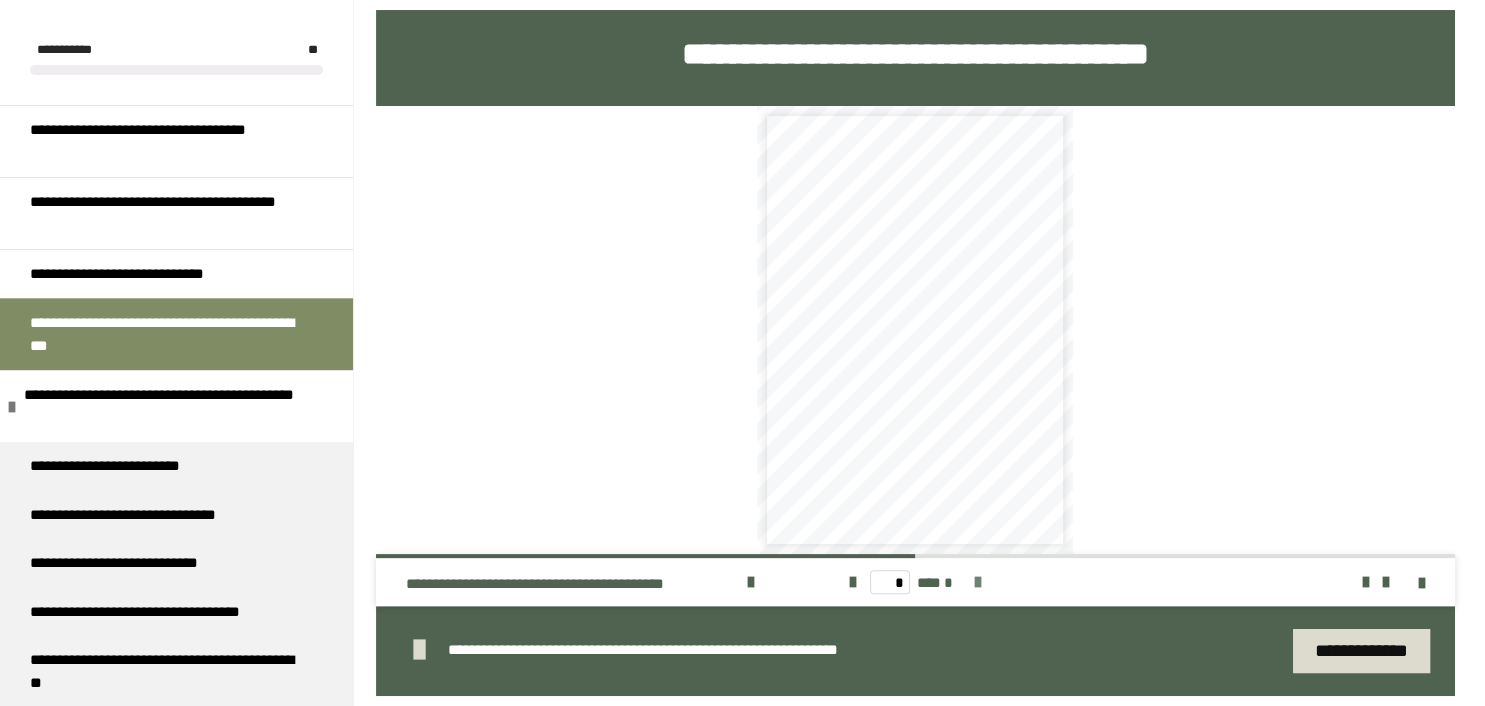 click at bounding box center [978, 582] 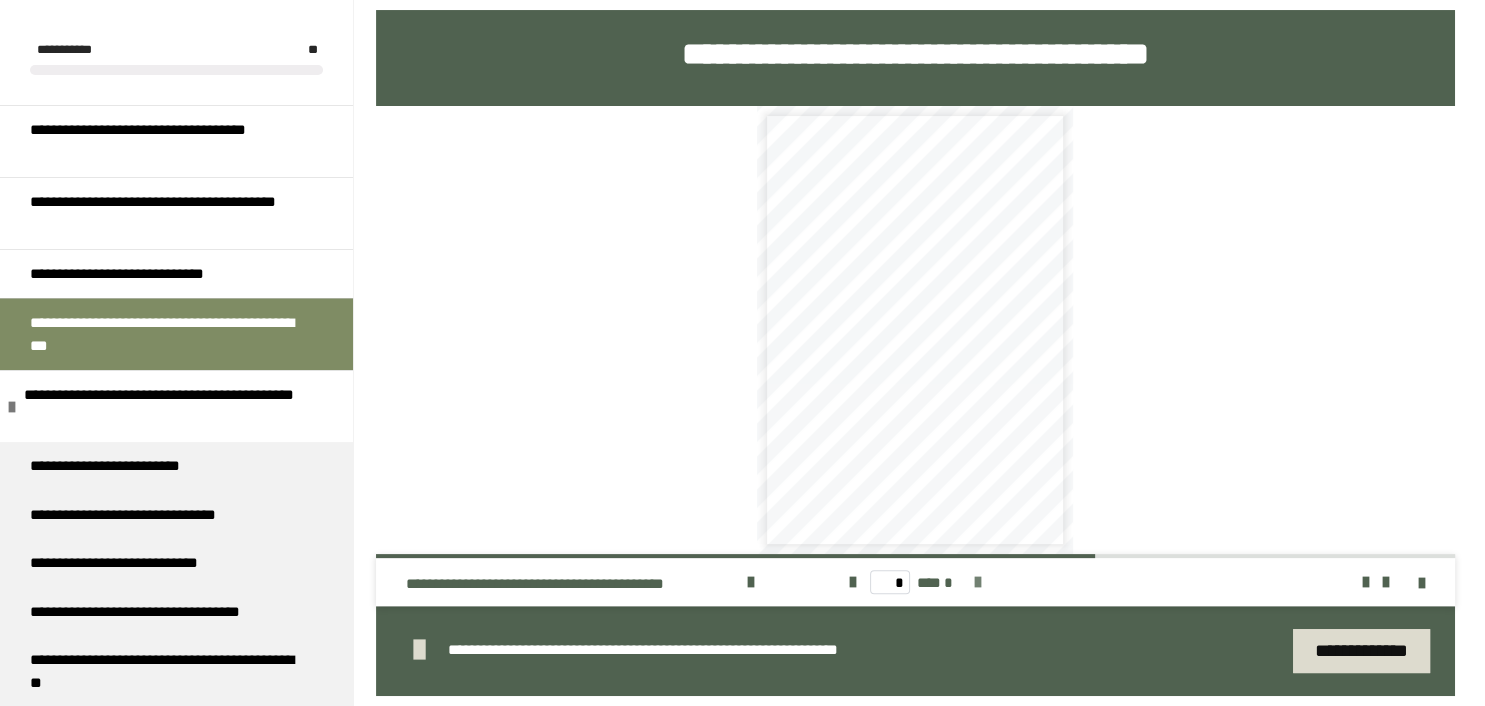 click at bounding box center (978, 582) 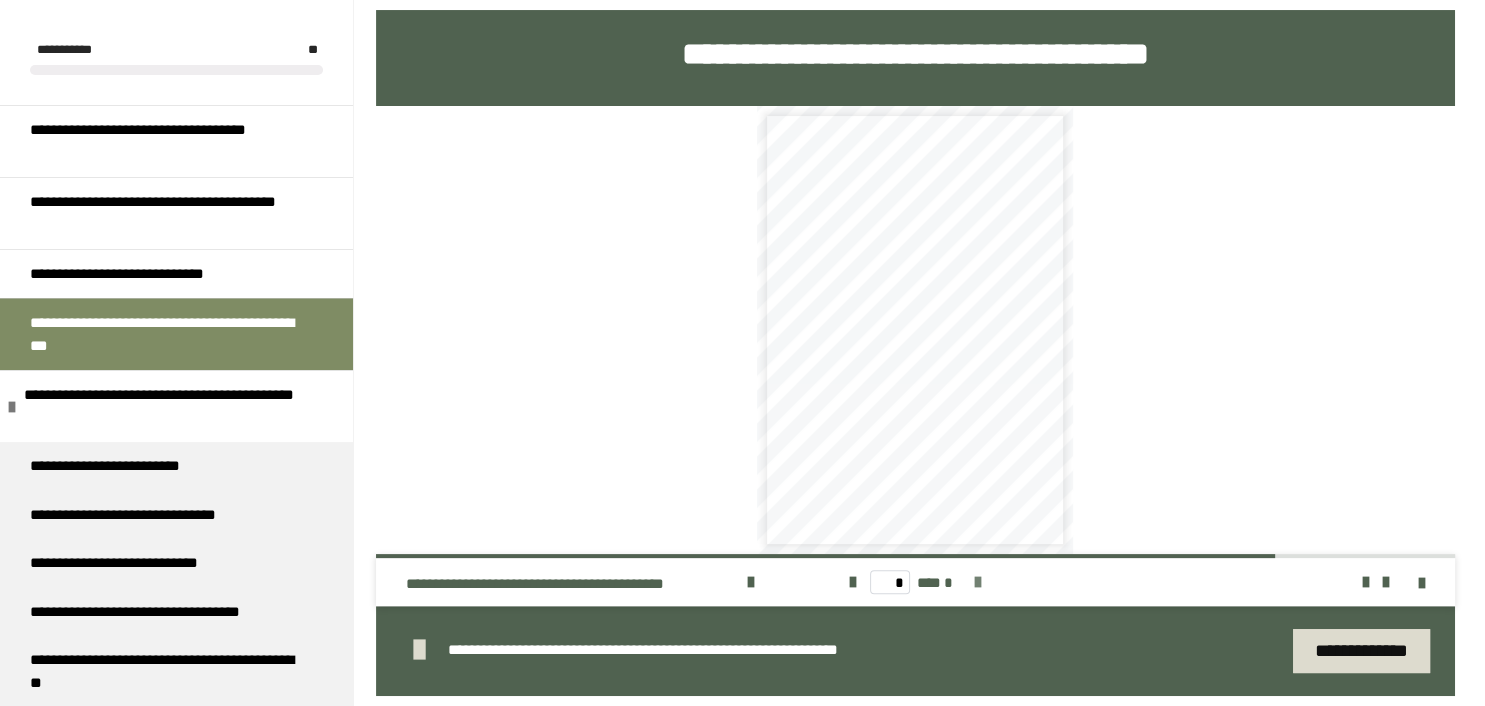 click at bounding box center [978, 582] 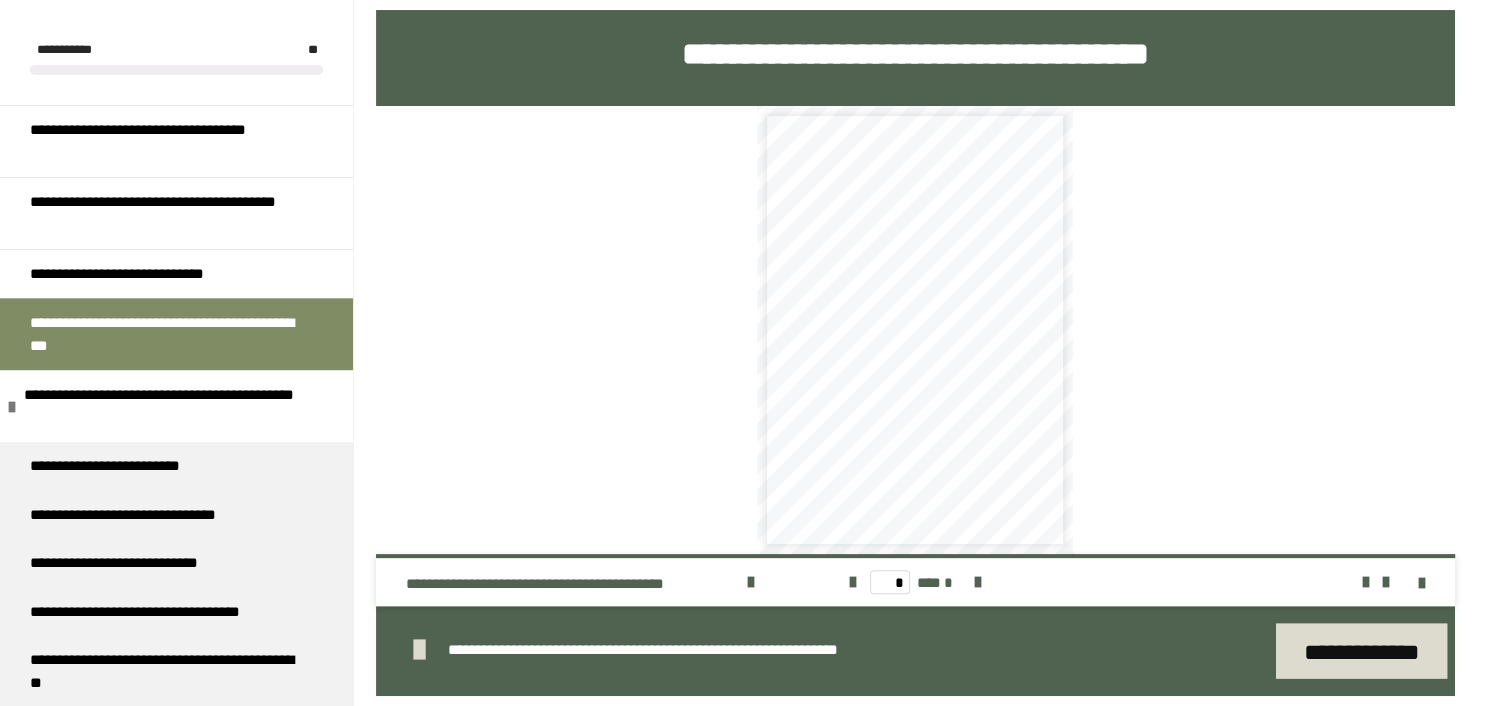 click on "**********" at bounding box center [1361, 650] 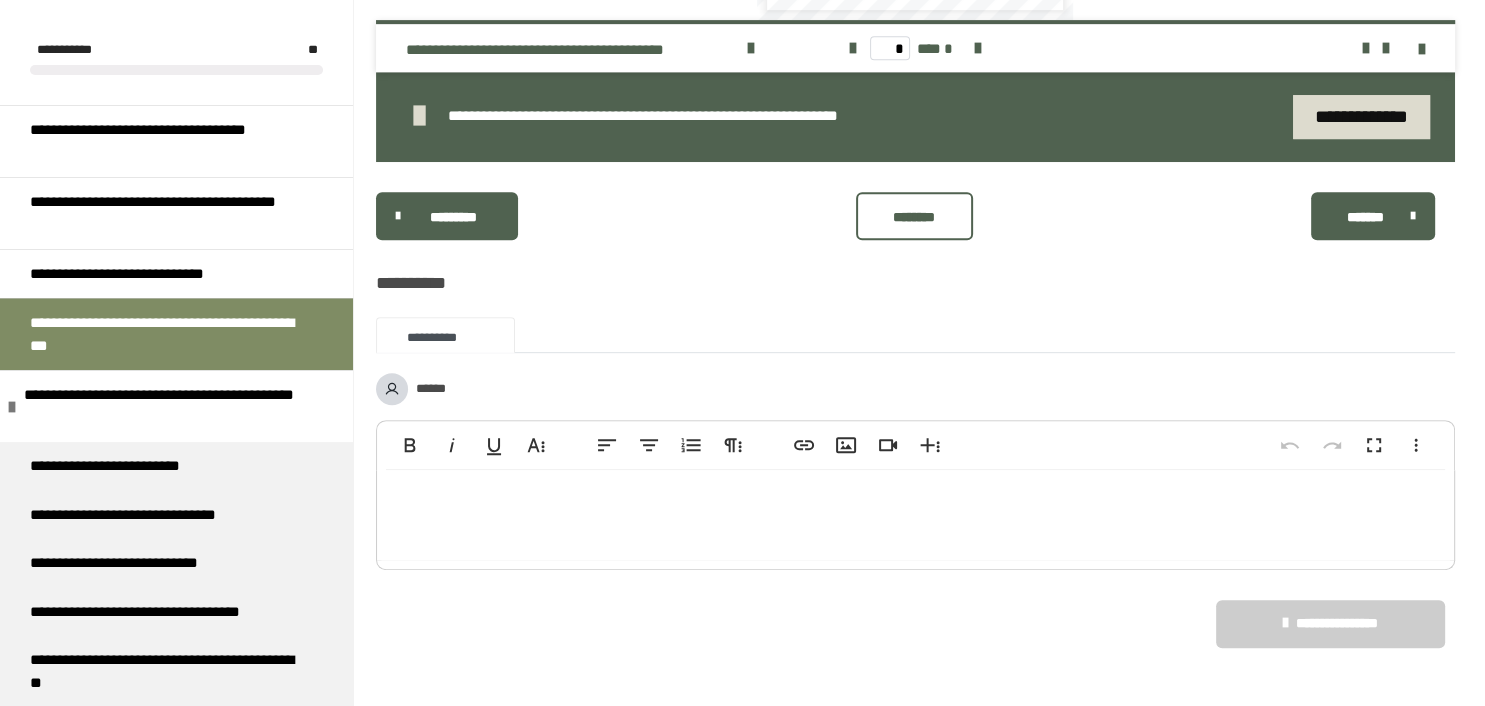 scroll, scrollTop: 916, scrollLeft: 0, axis: vertical 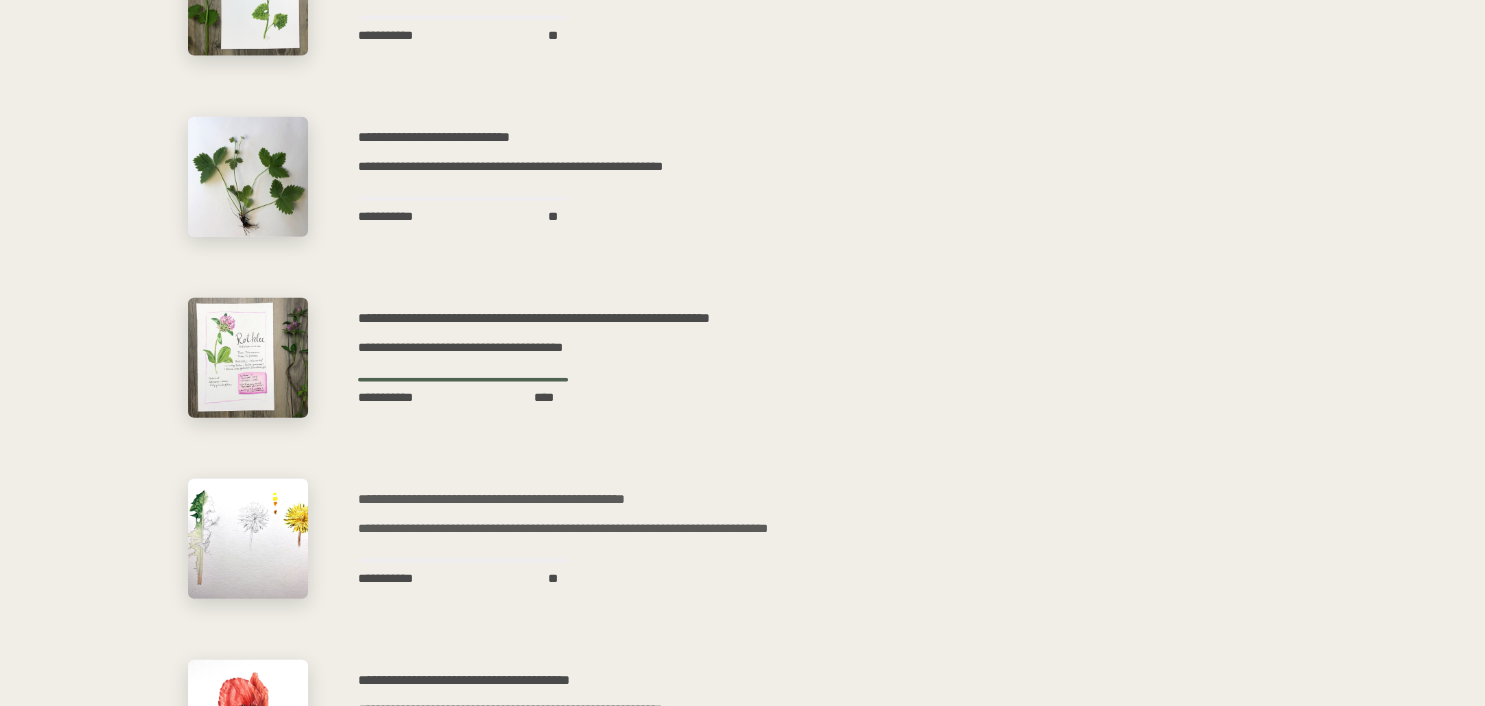 click on "**********" at bounding box center [621, 500] 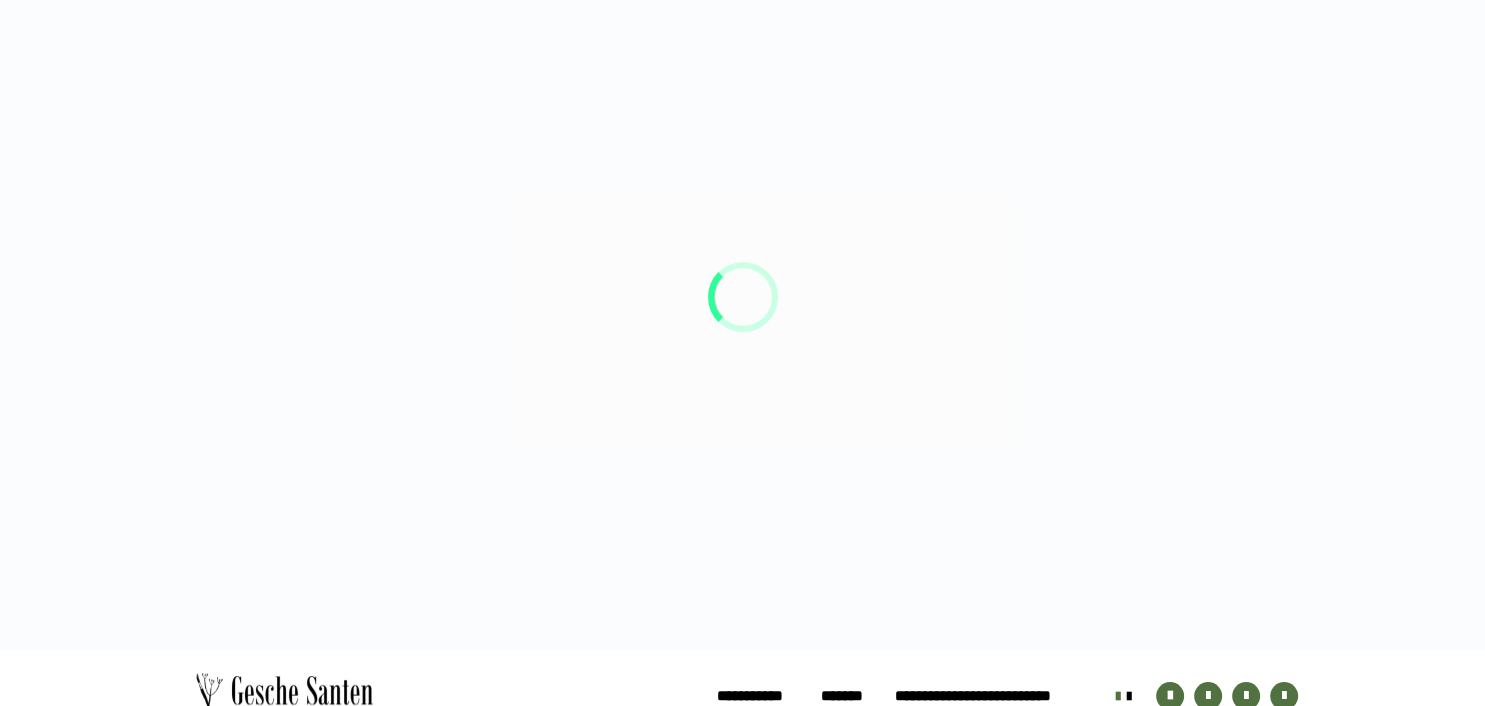 scroll, scrollTop: 0, scrollLeft: 0, axis: both 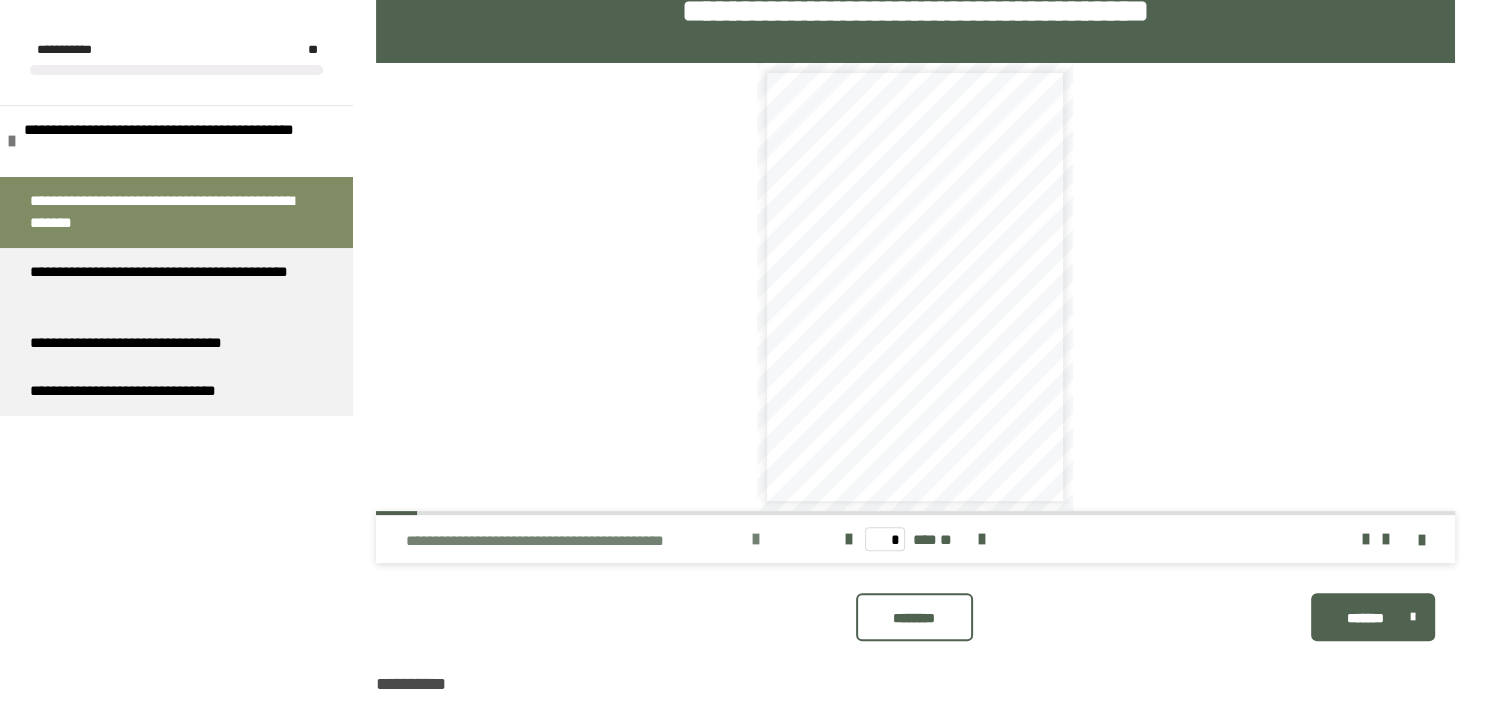 click on "**********" at bounding box center (576, 541) 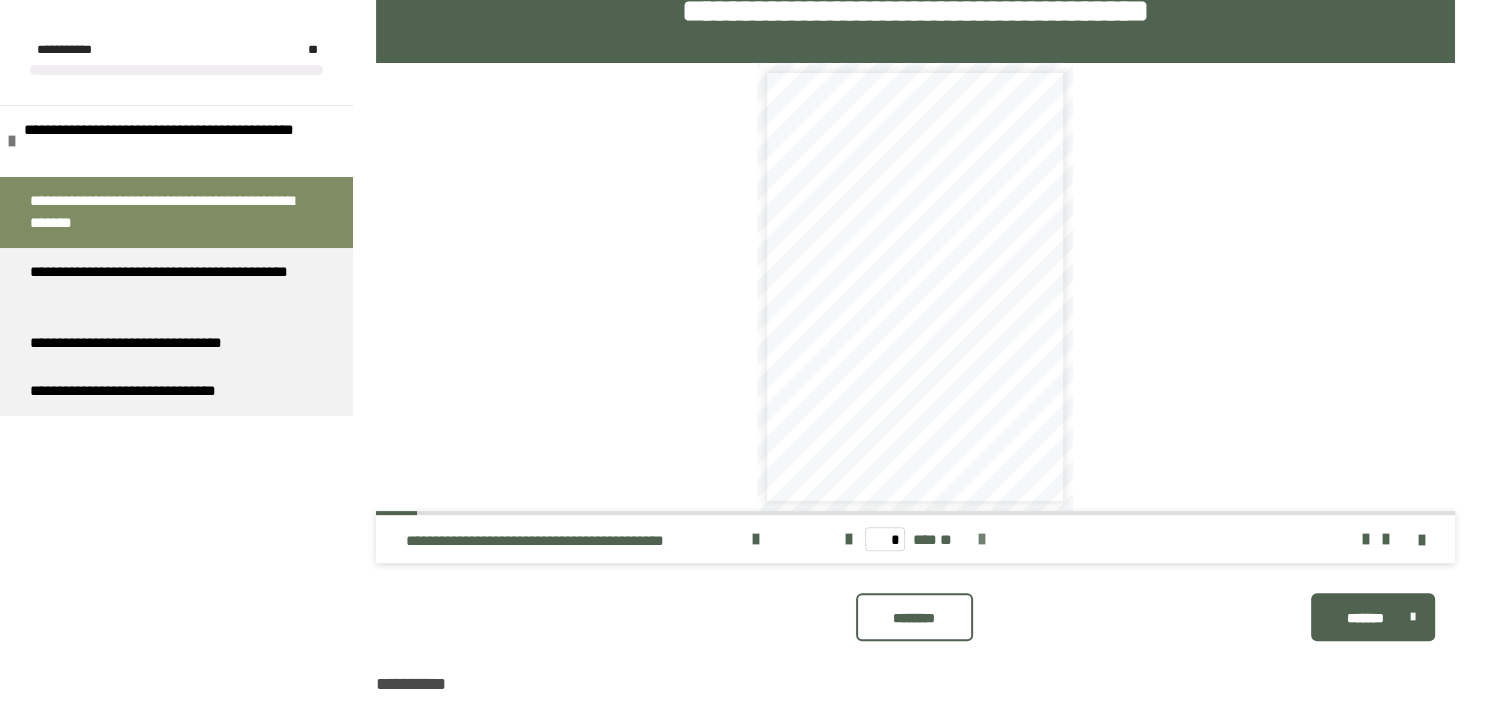 click at bounding box center [982, 539] 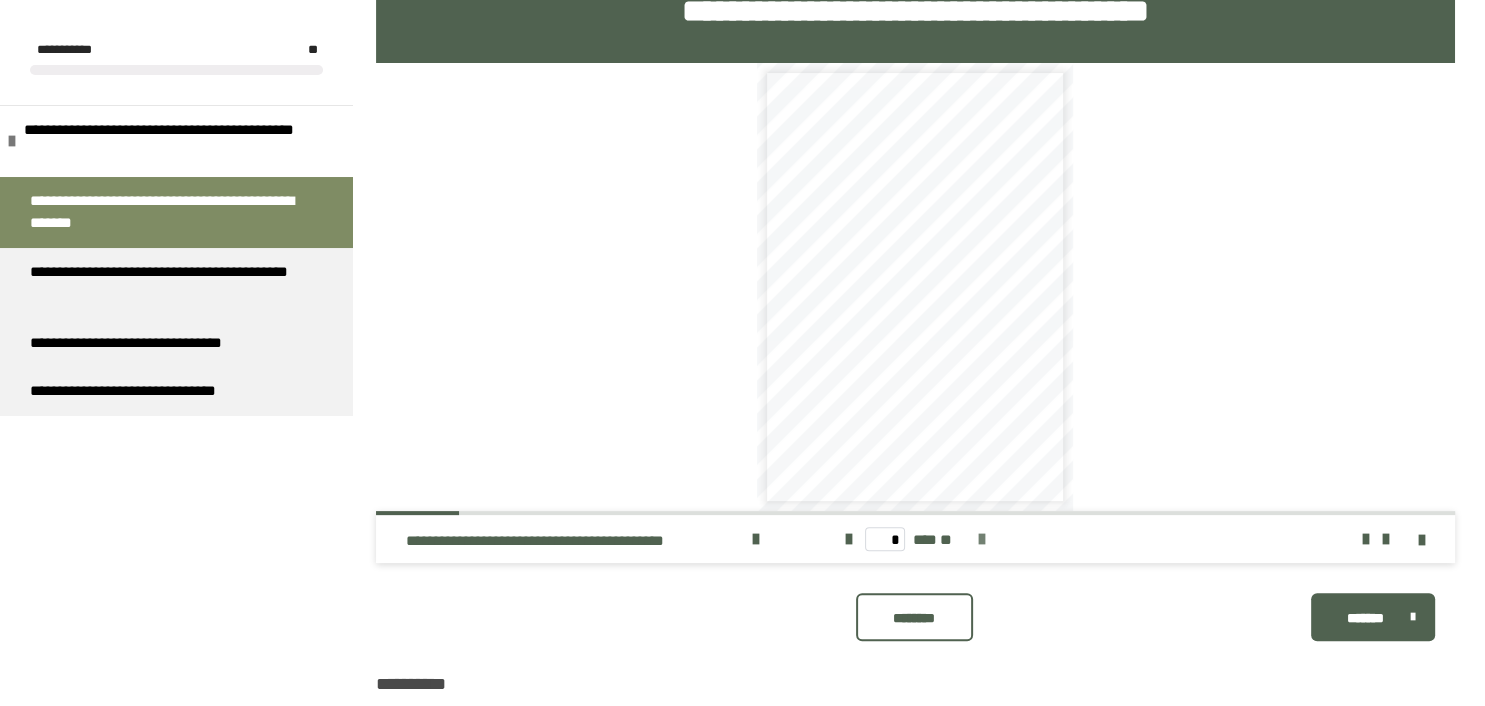 click at bounding box center [982, 539] 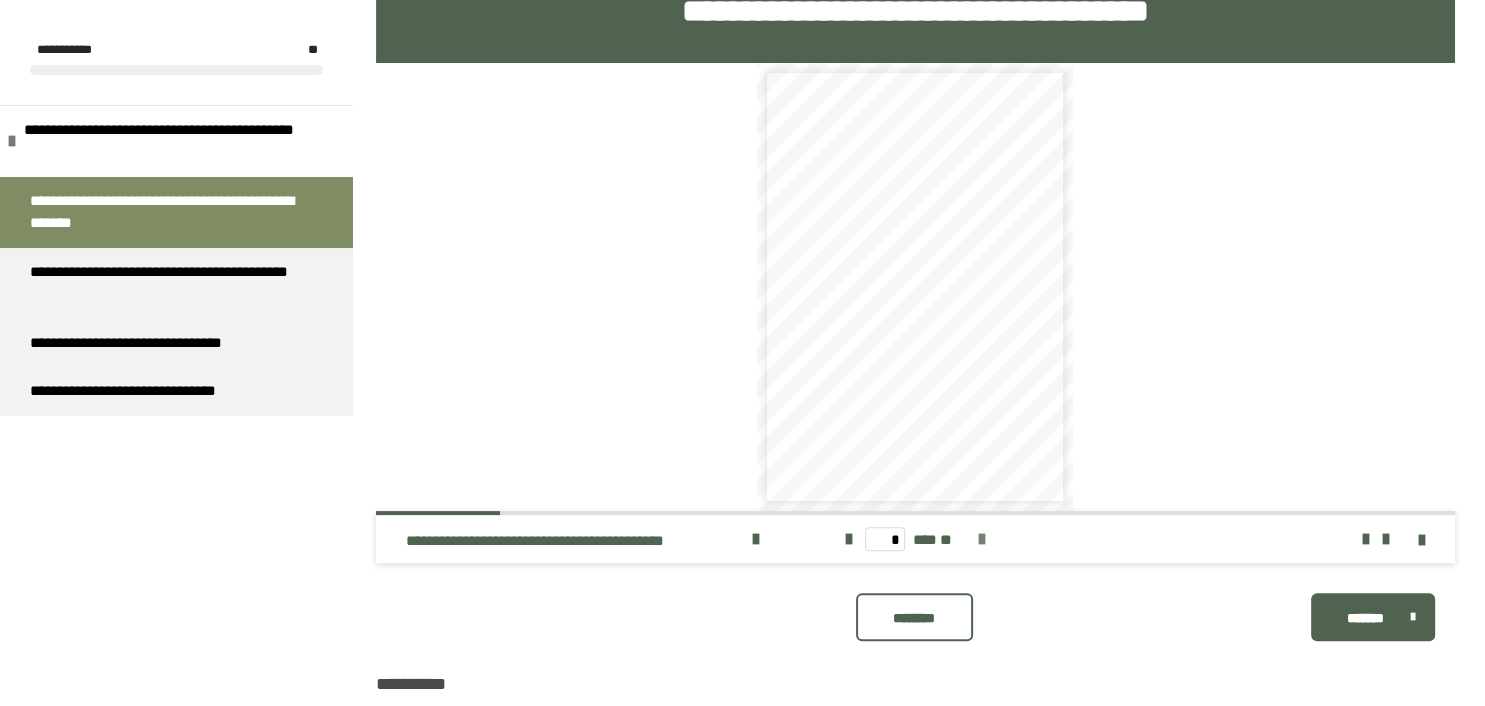 click at bounding box center (982, 539) 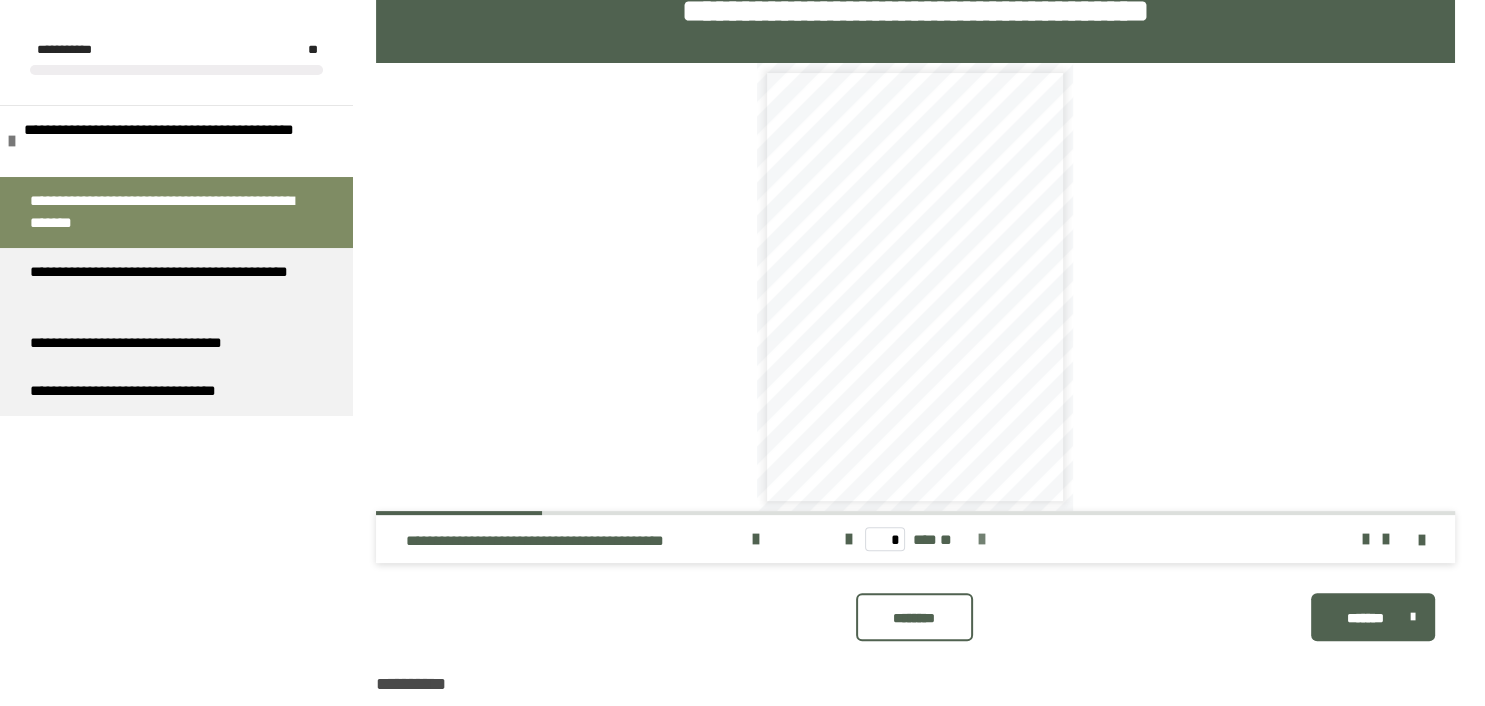 click at bounding box center (982, 539) 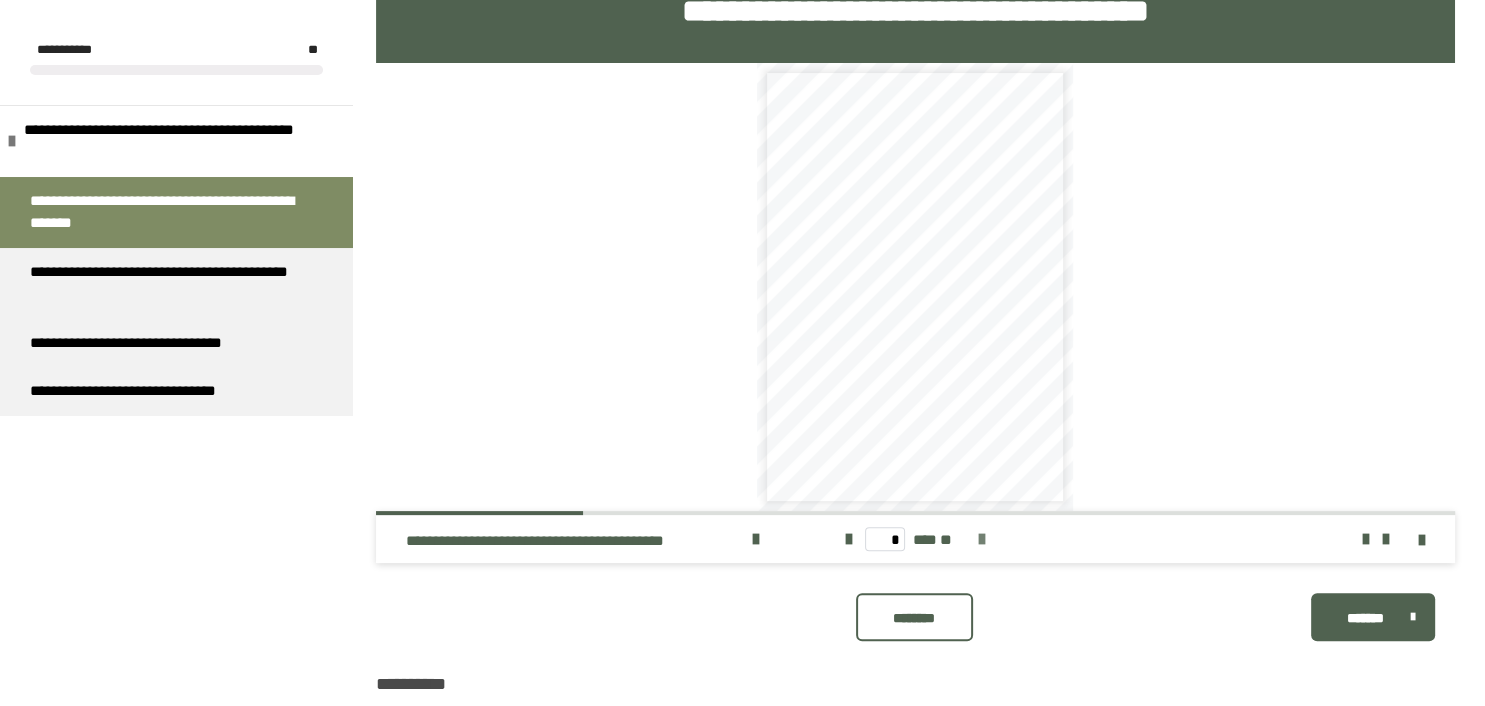 click at bounding box center [982, 539] 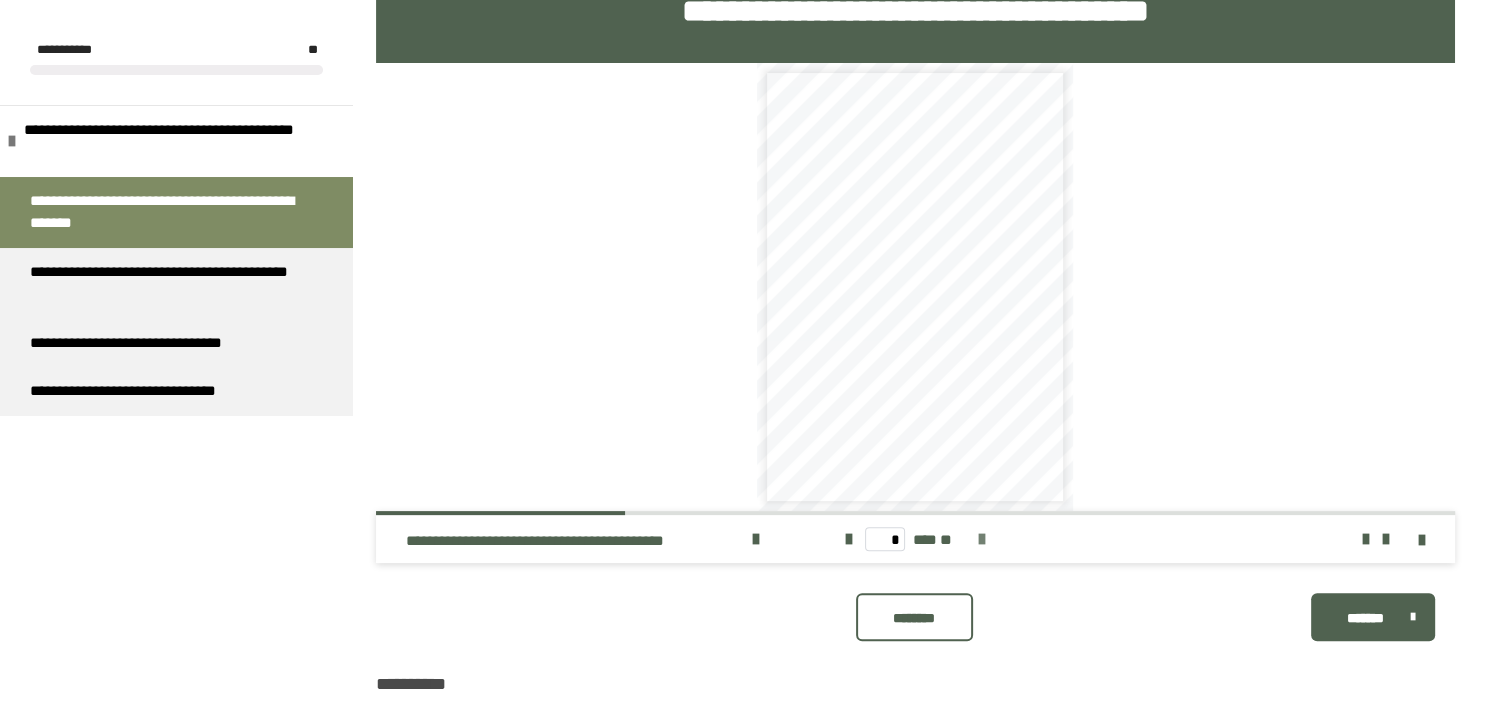click at bounding box center (982, 539) 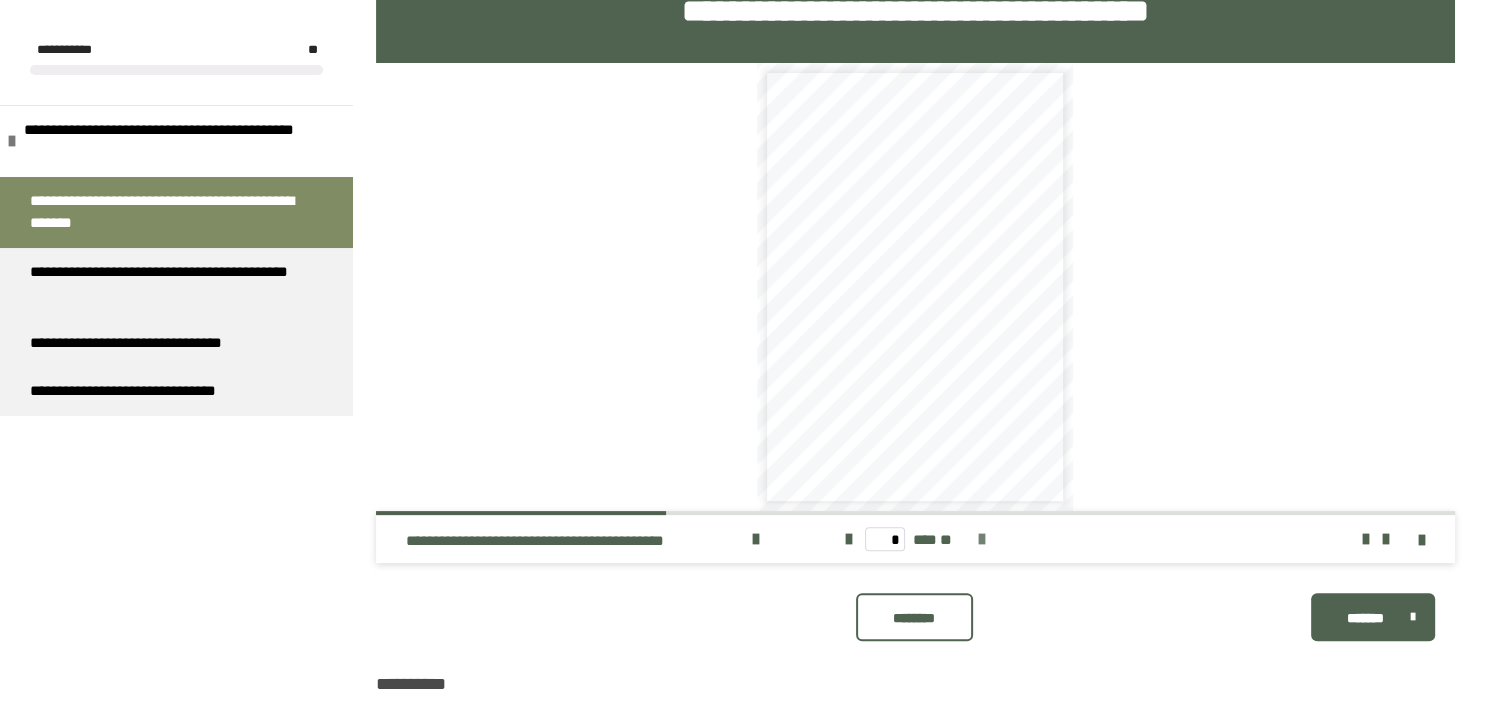 click at bounding box center (982, 539) 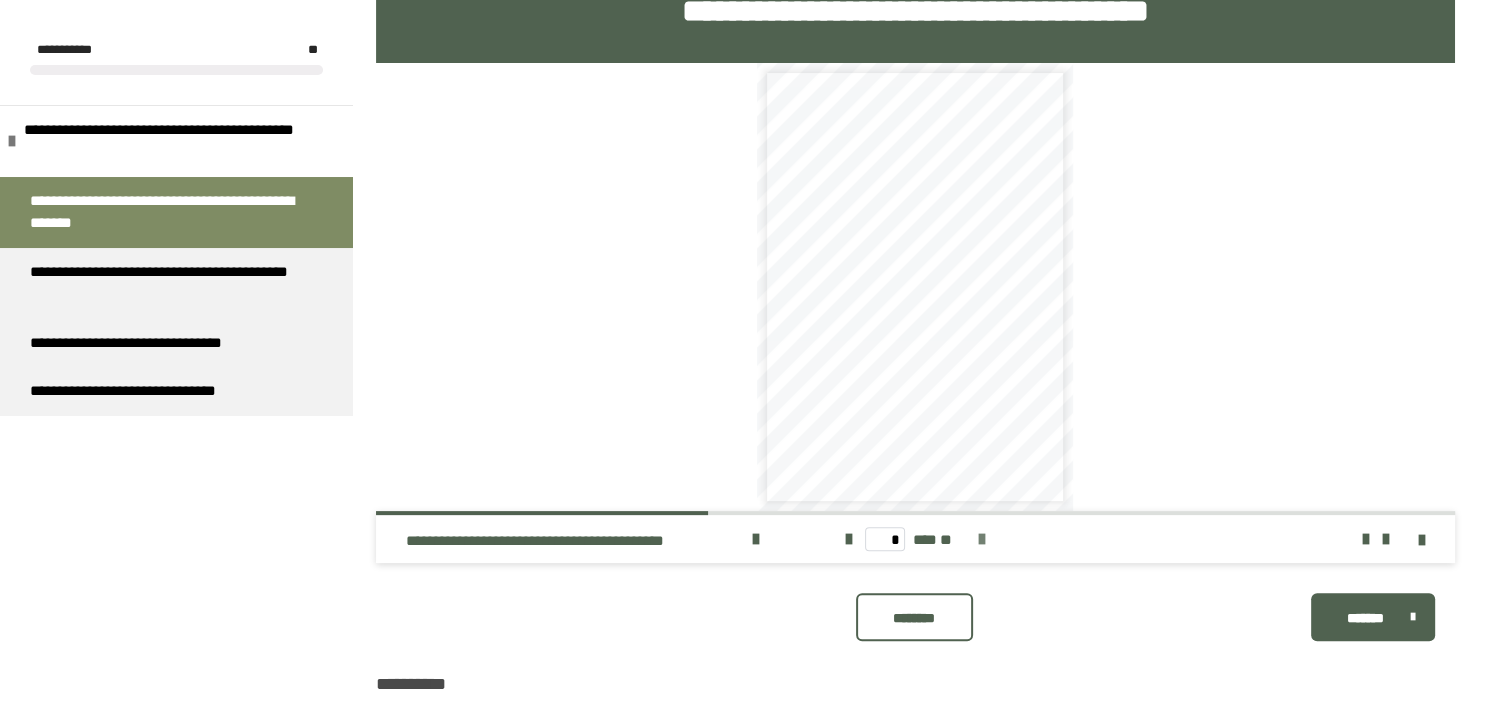 click at bounding box center [982, 539] 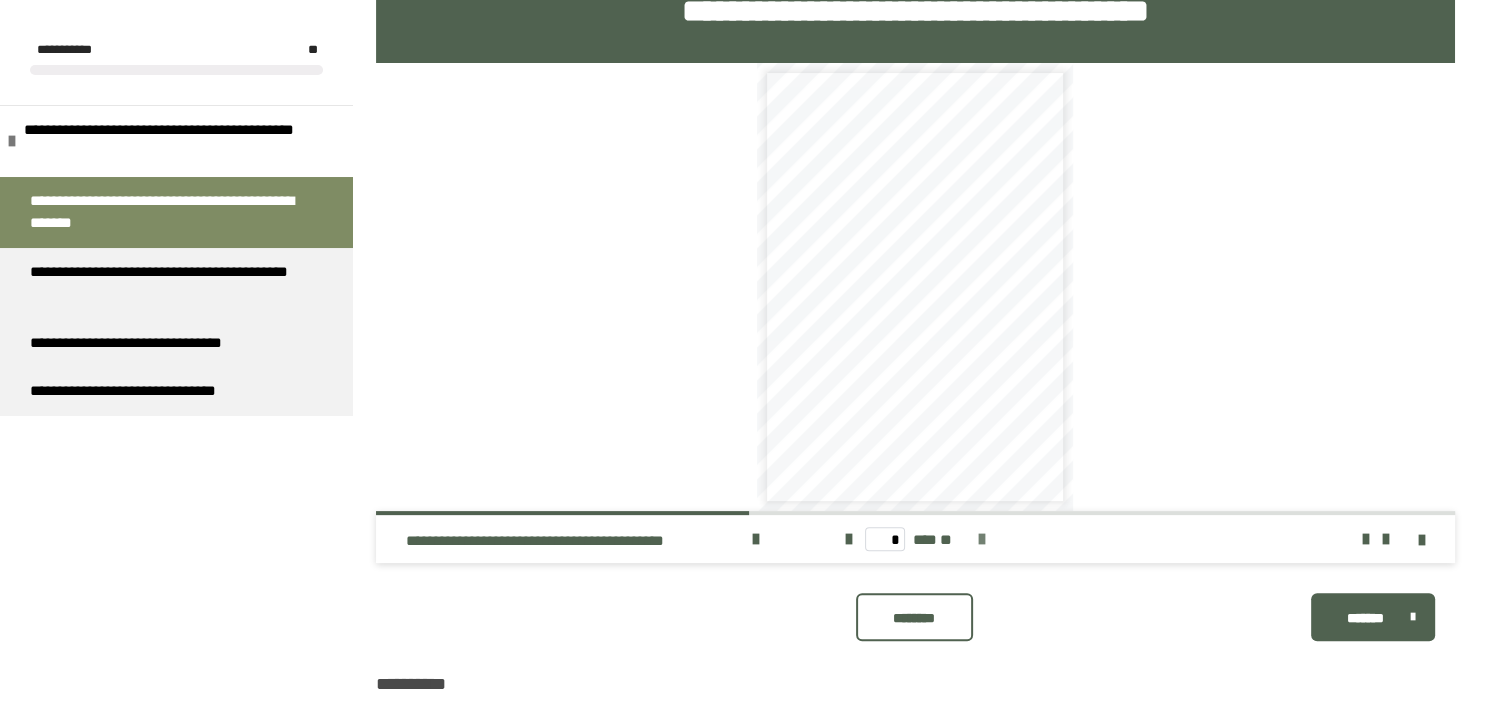 click at bounding box center [982, 539] 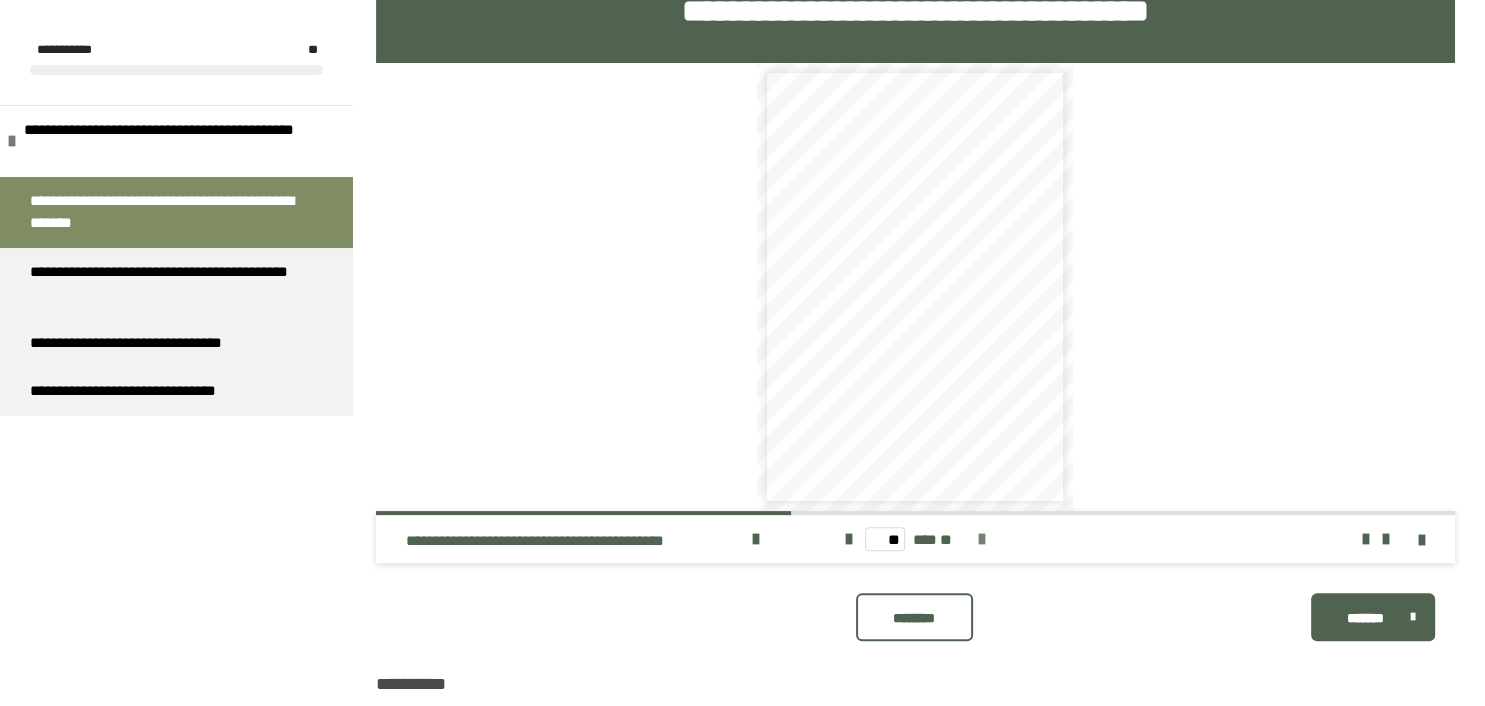 click at bounding box center [982, 539] 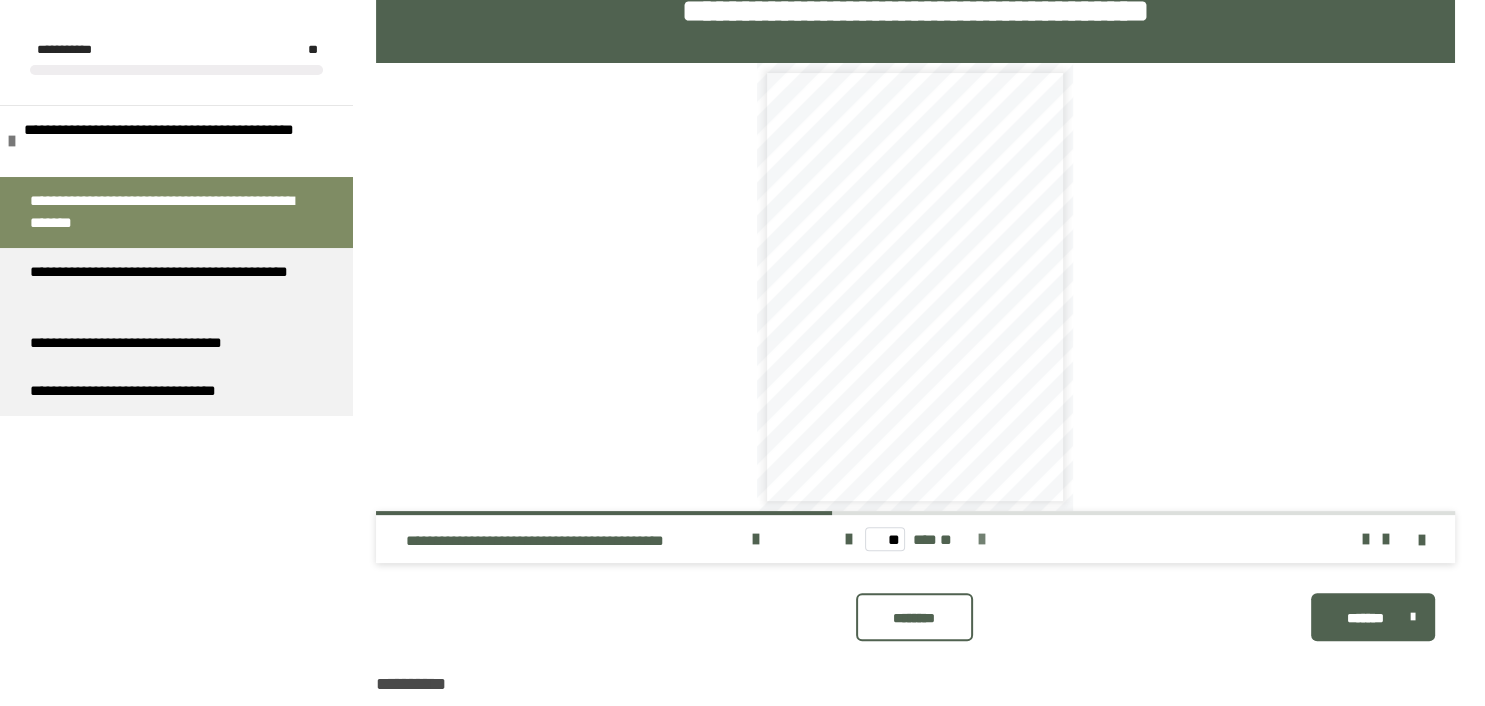 click at bounding box center (982, 539) 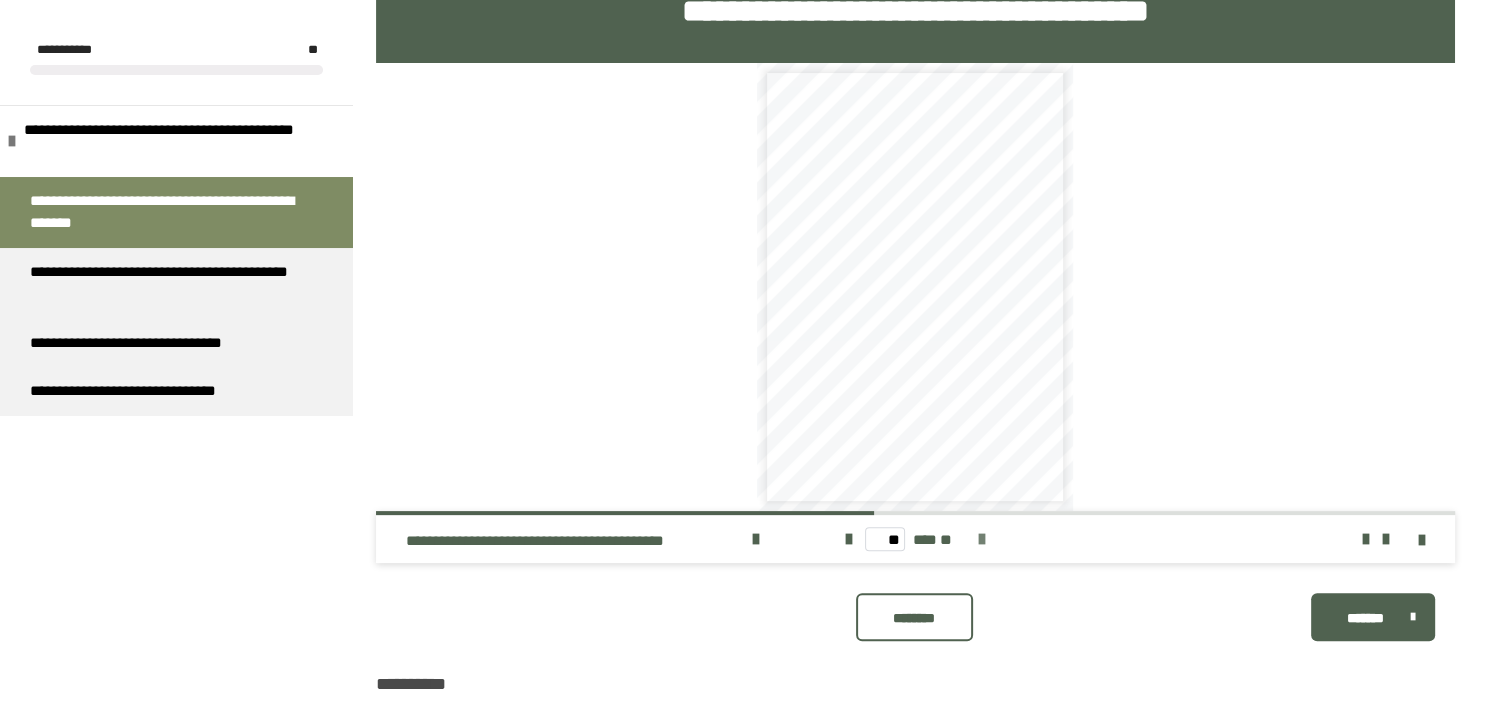click at bounding box center [982, 539] 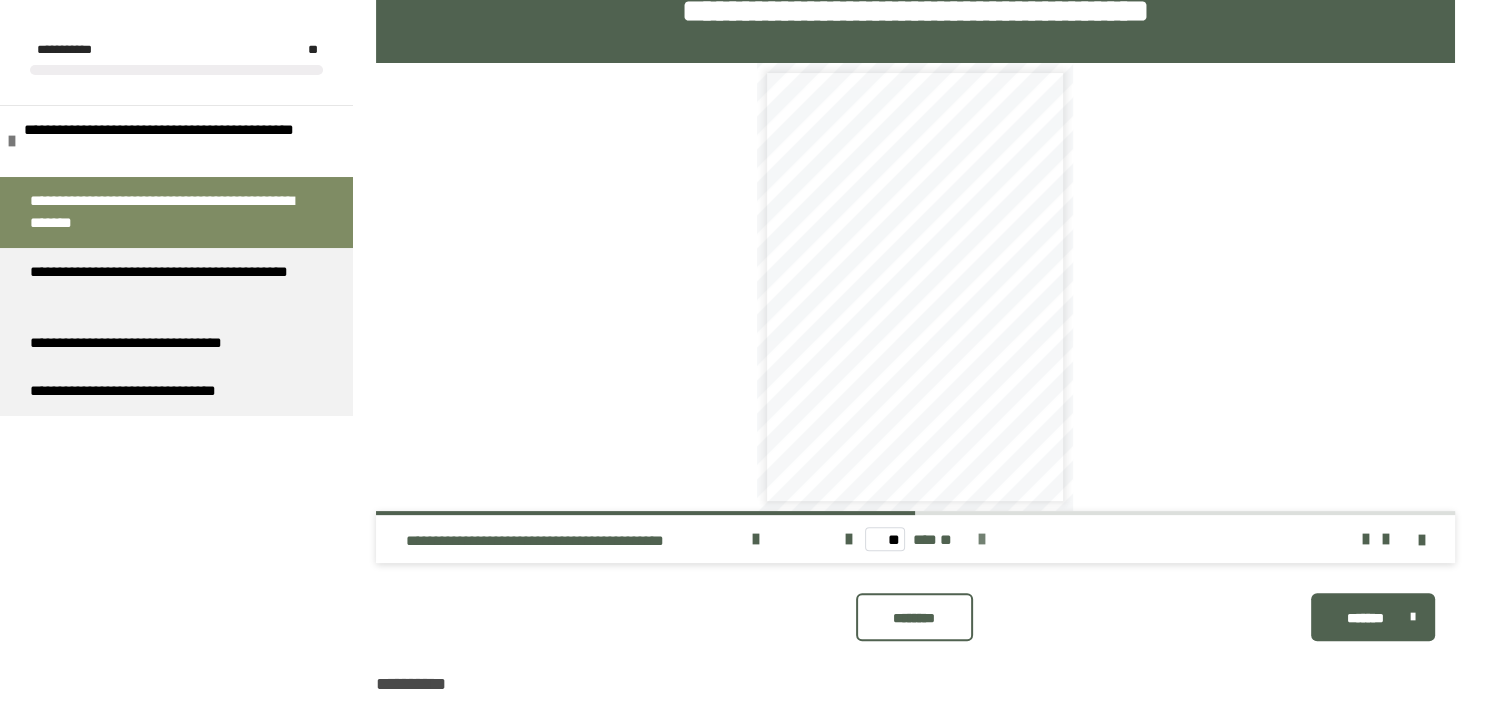 click at bounding box center (982, 539) 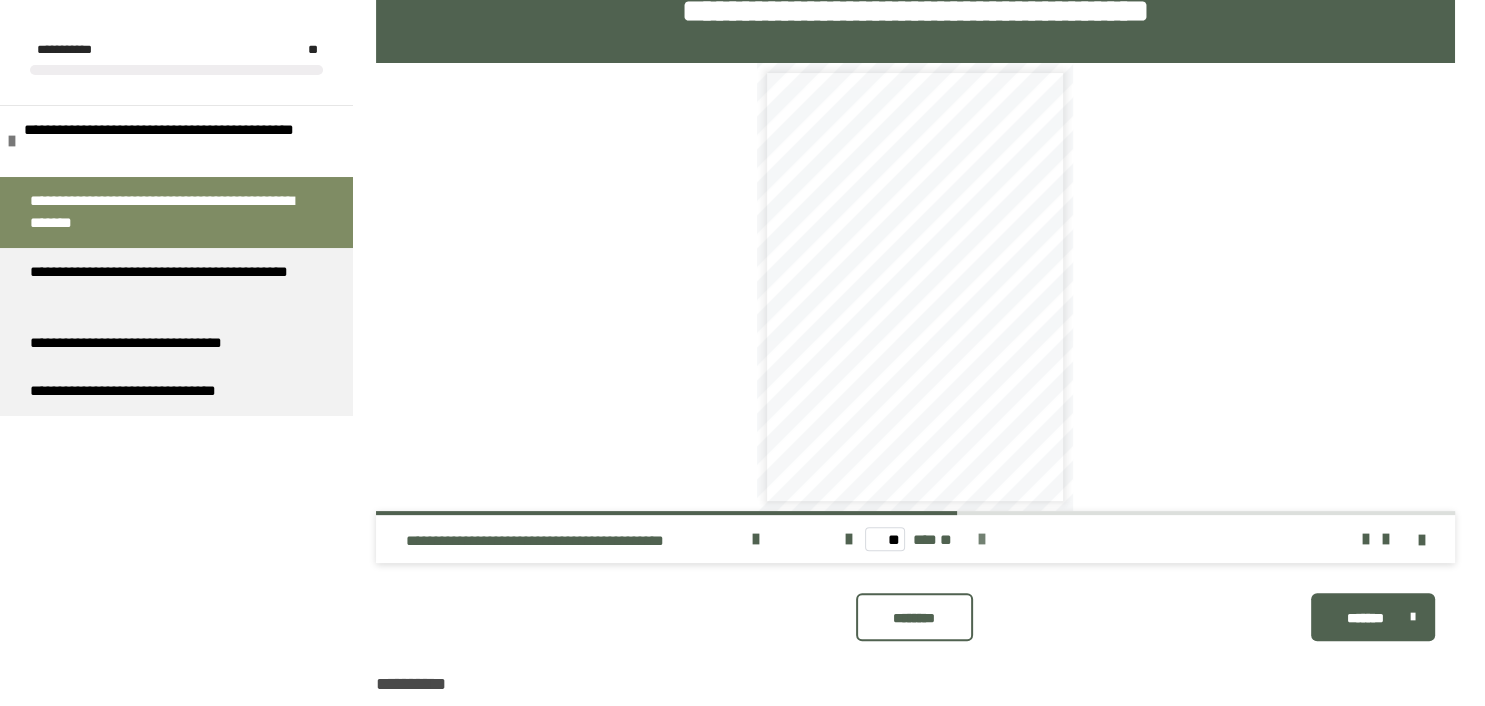 click at bounding box center (982, 539) 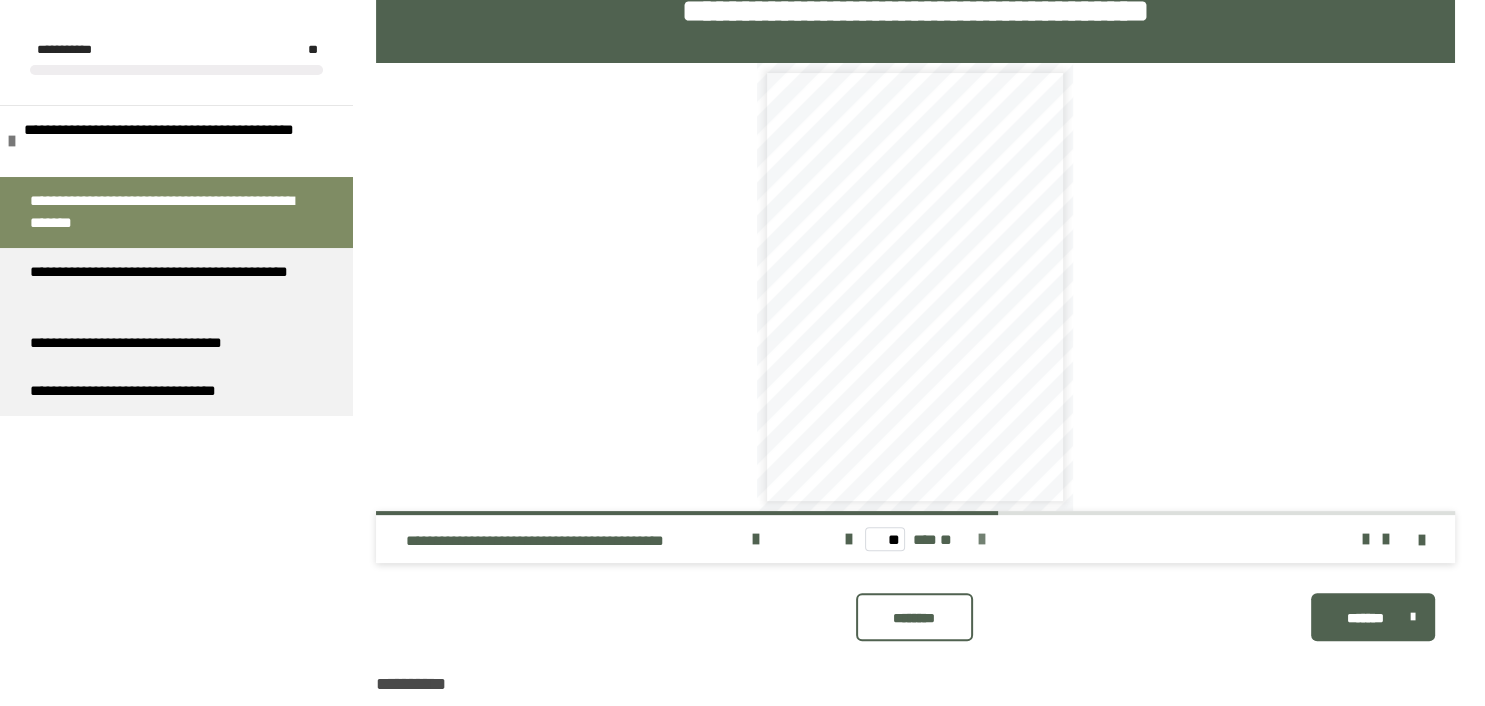 click at bounding box center (982, 539) 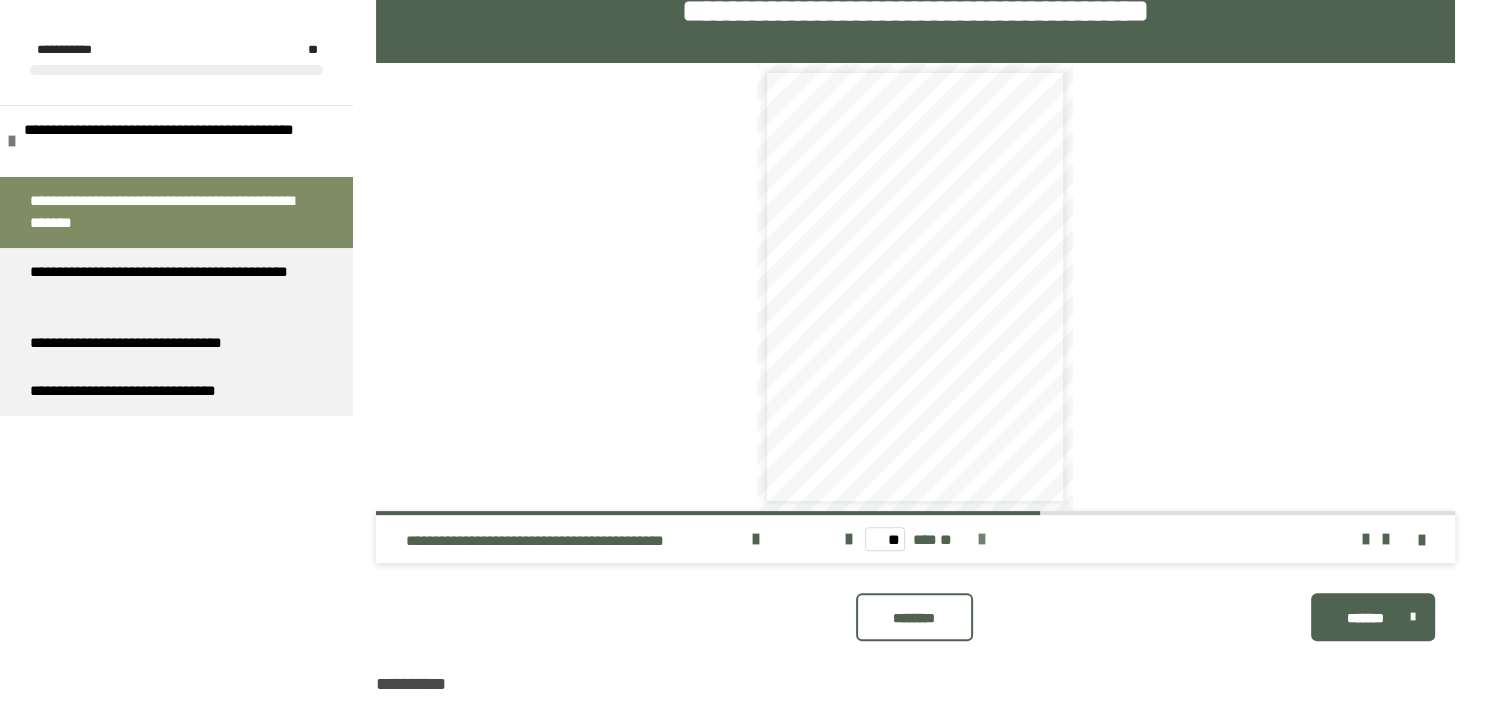 click at bounding box center (982, 539) 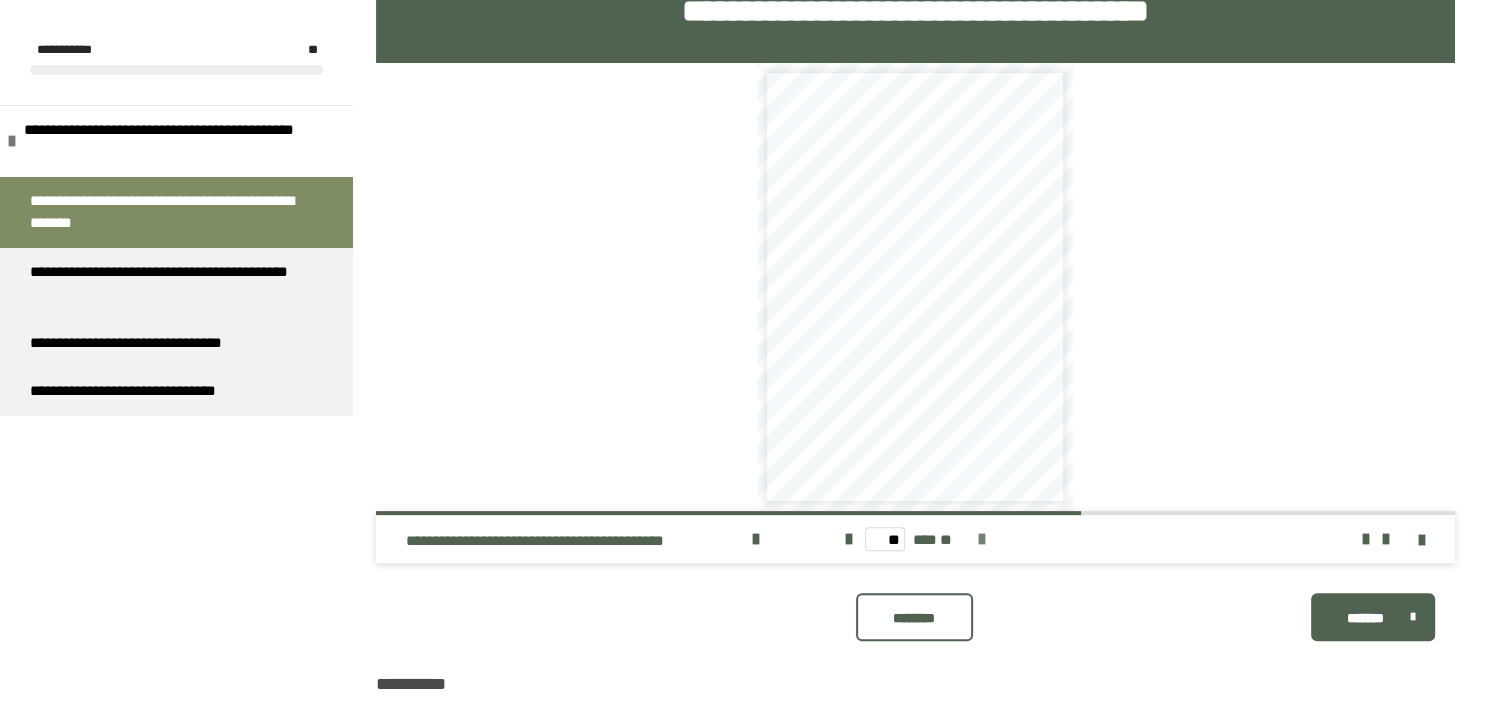 click at bounding box center (982, 539) 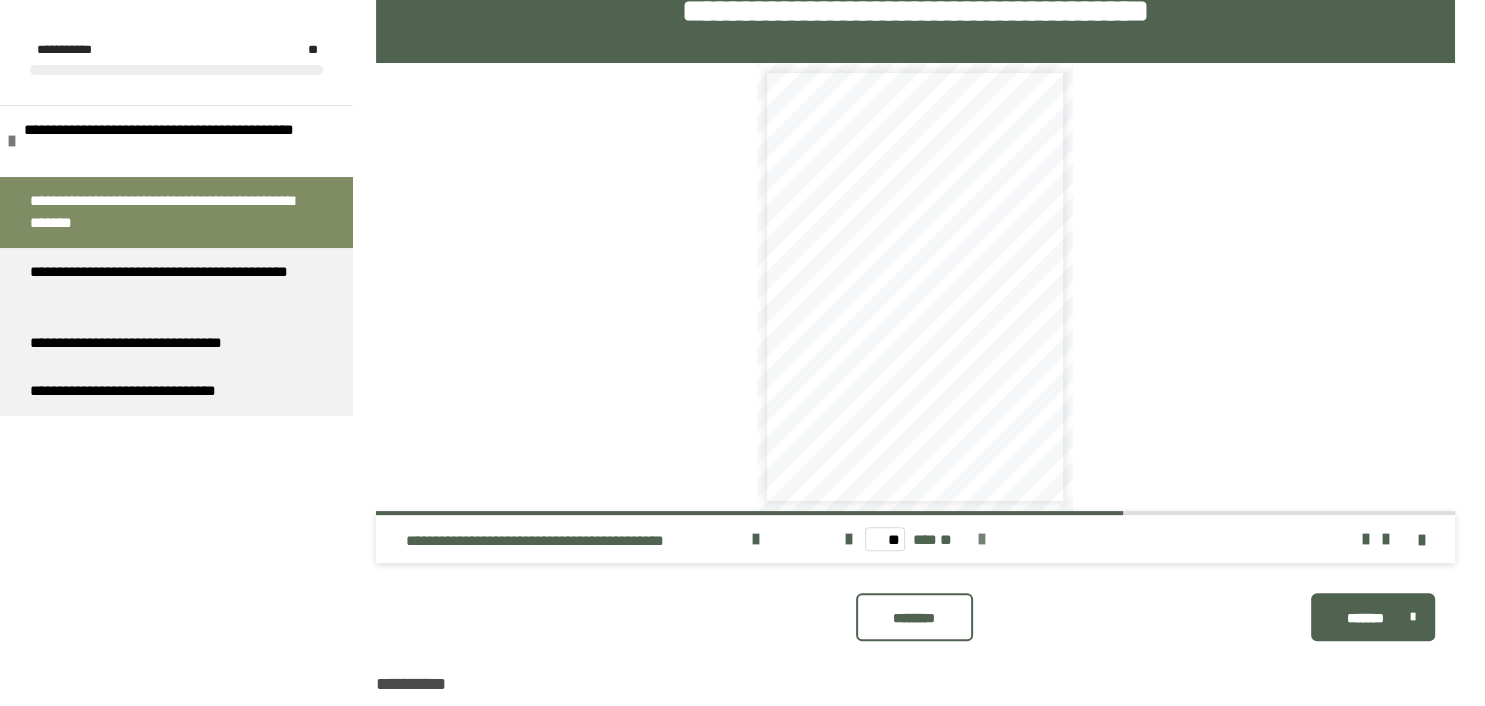 click at bounding box center (982, 539) 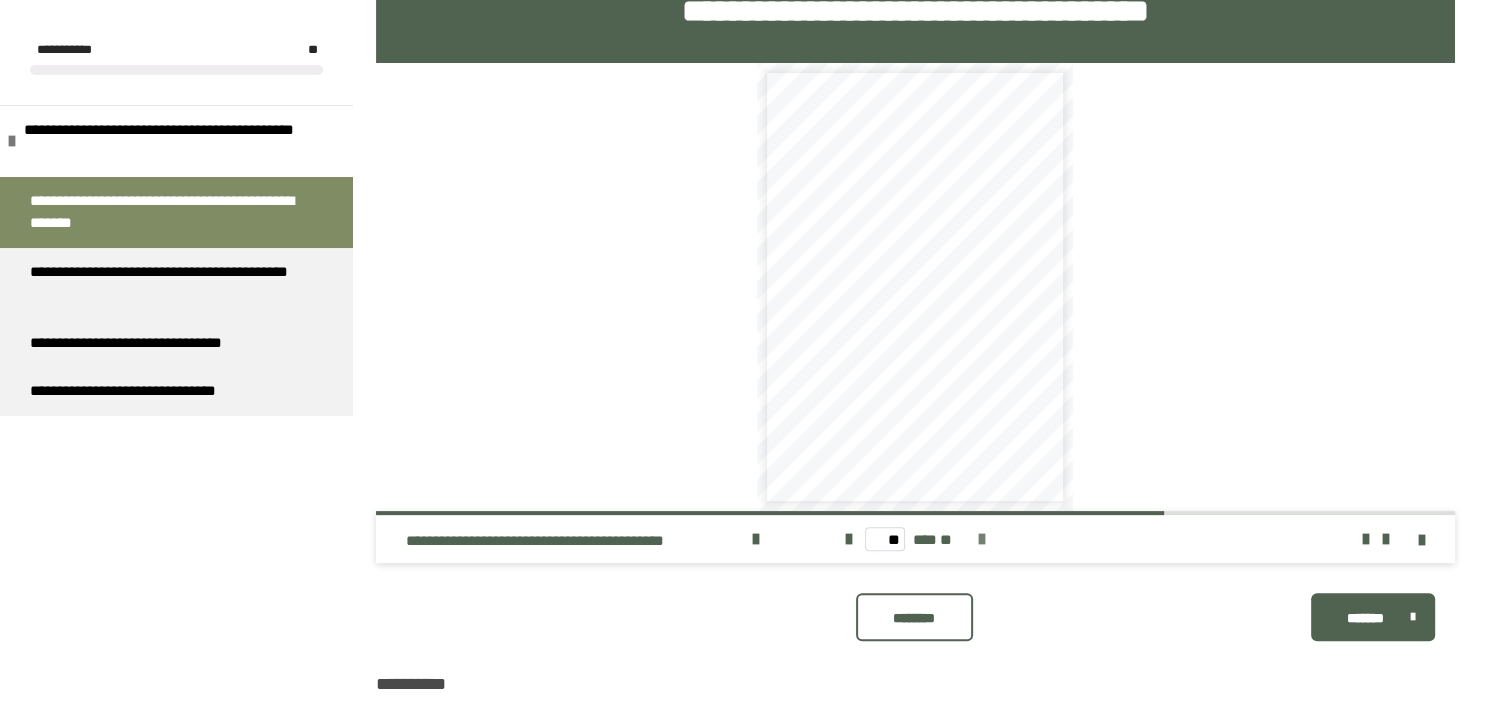click at bounding box center [982, 539] 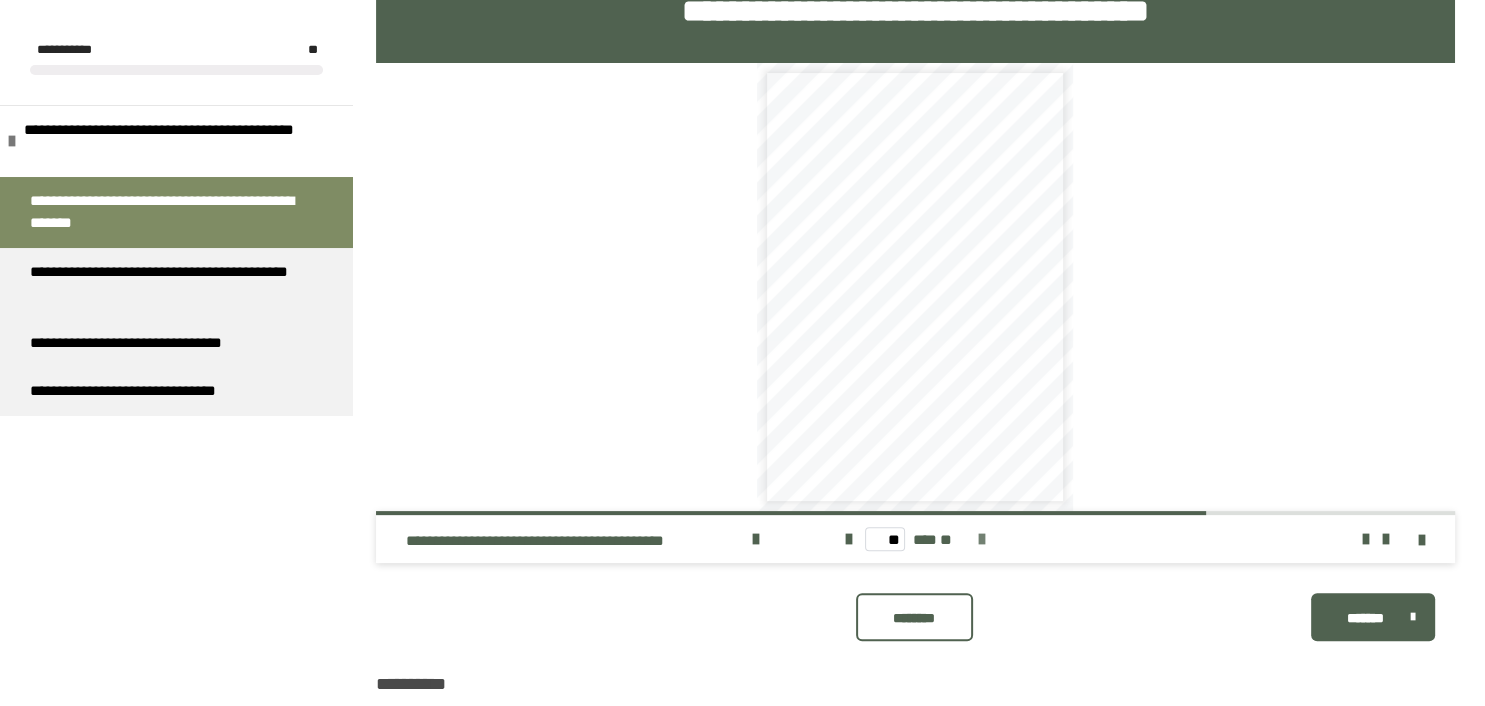 click at bounding box center [982, 539] 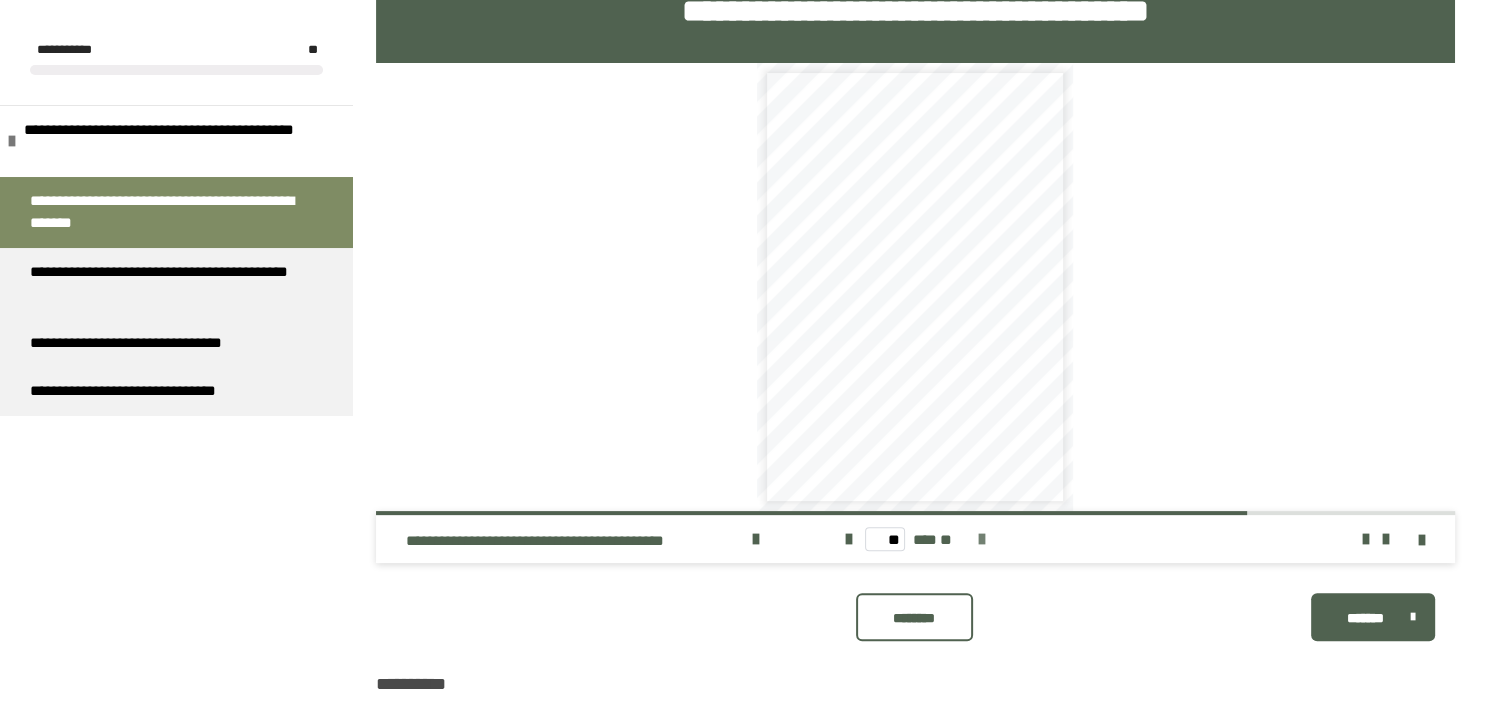 click at bounding box center (982, 539) 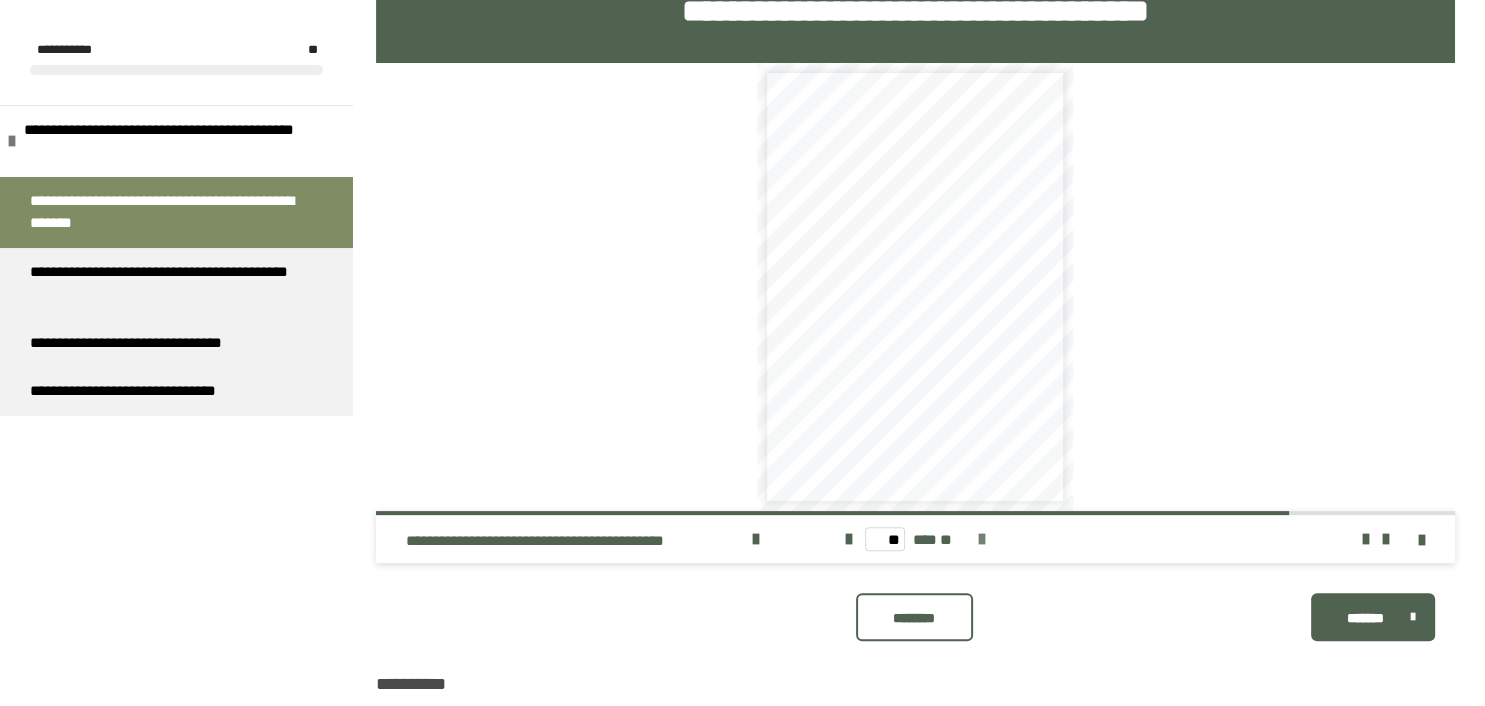 click at bounding box center (982, 539) 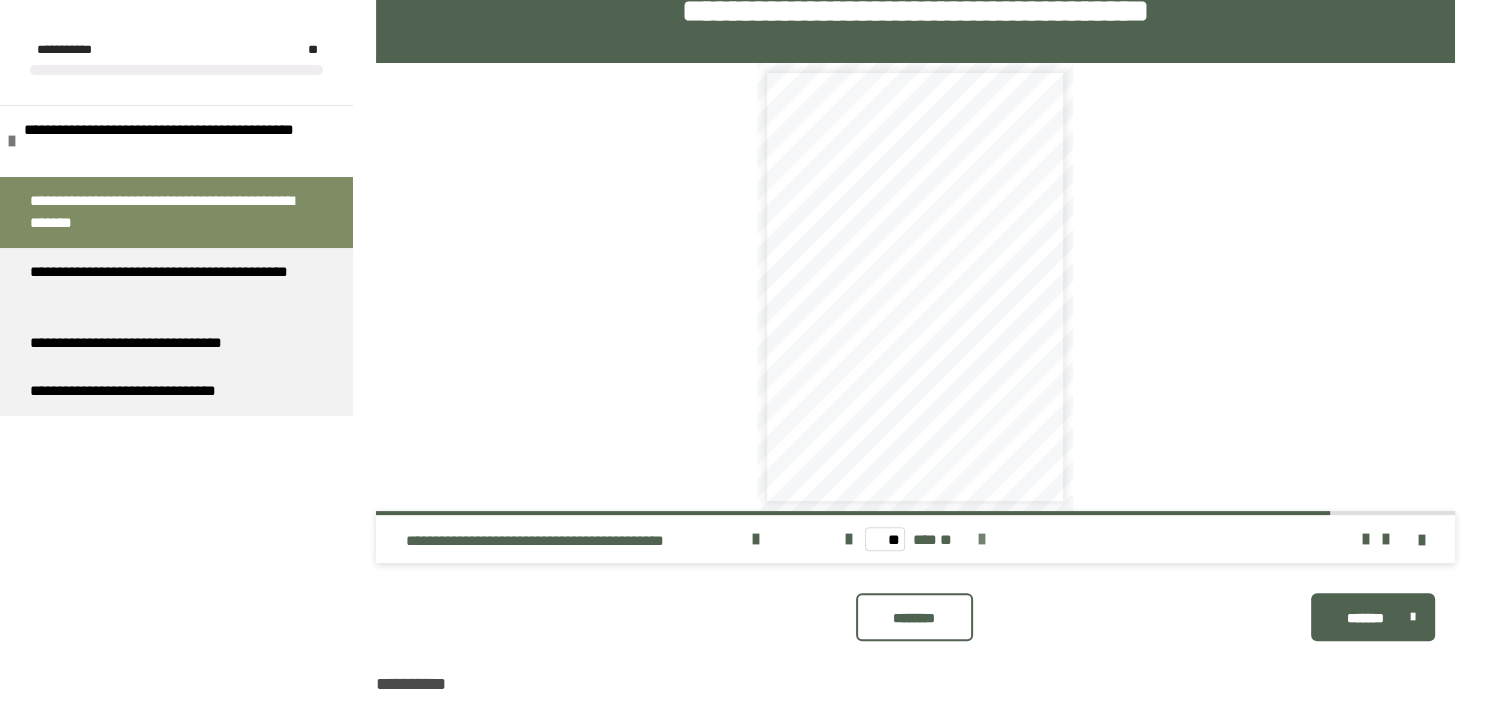 click at bounding box center (982, 539) 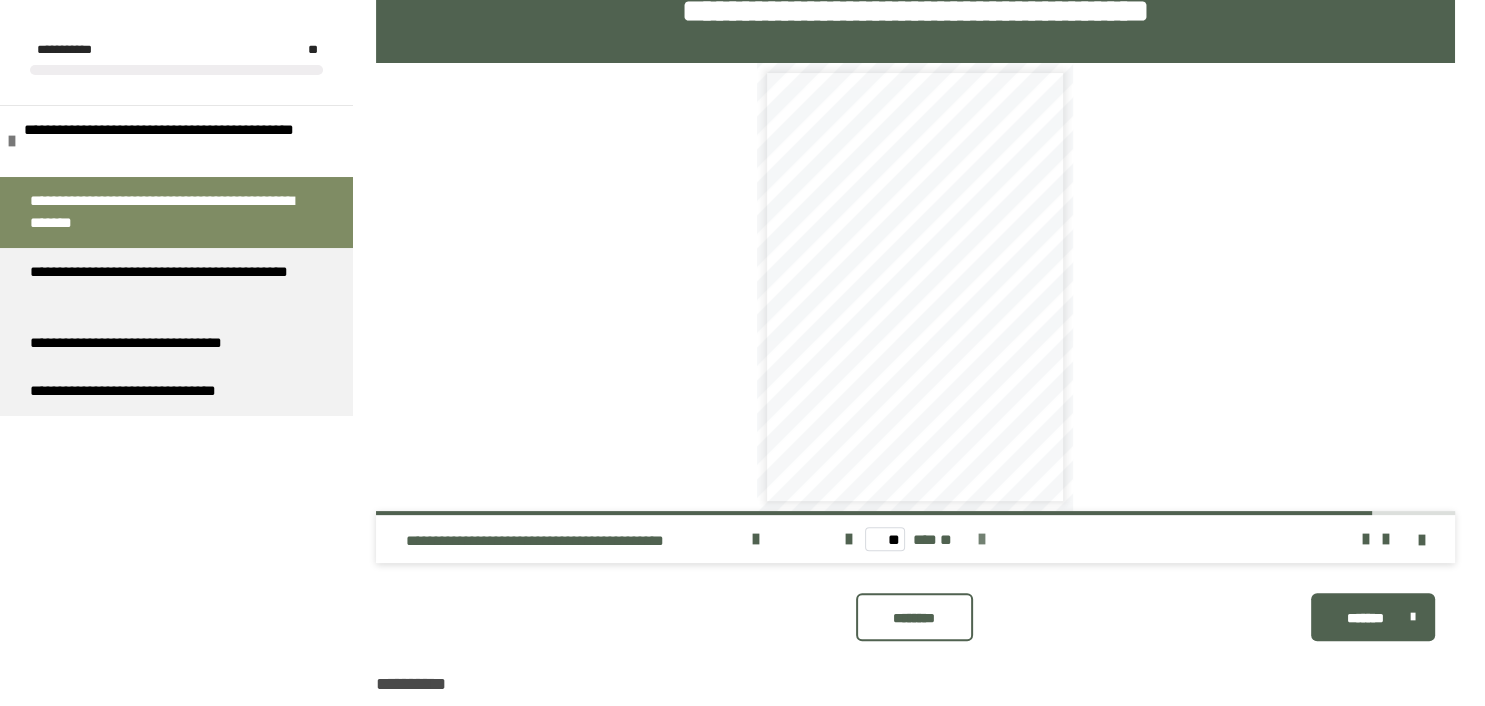 click at bounding box center [982, 539] 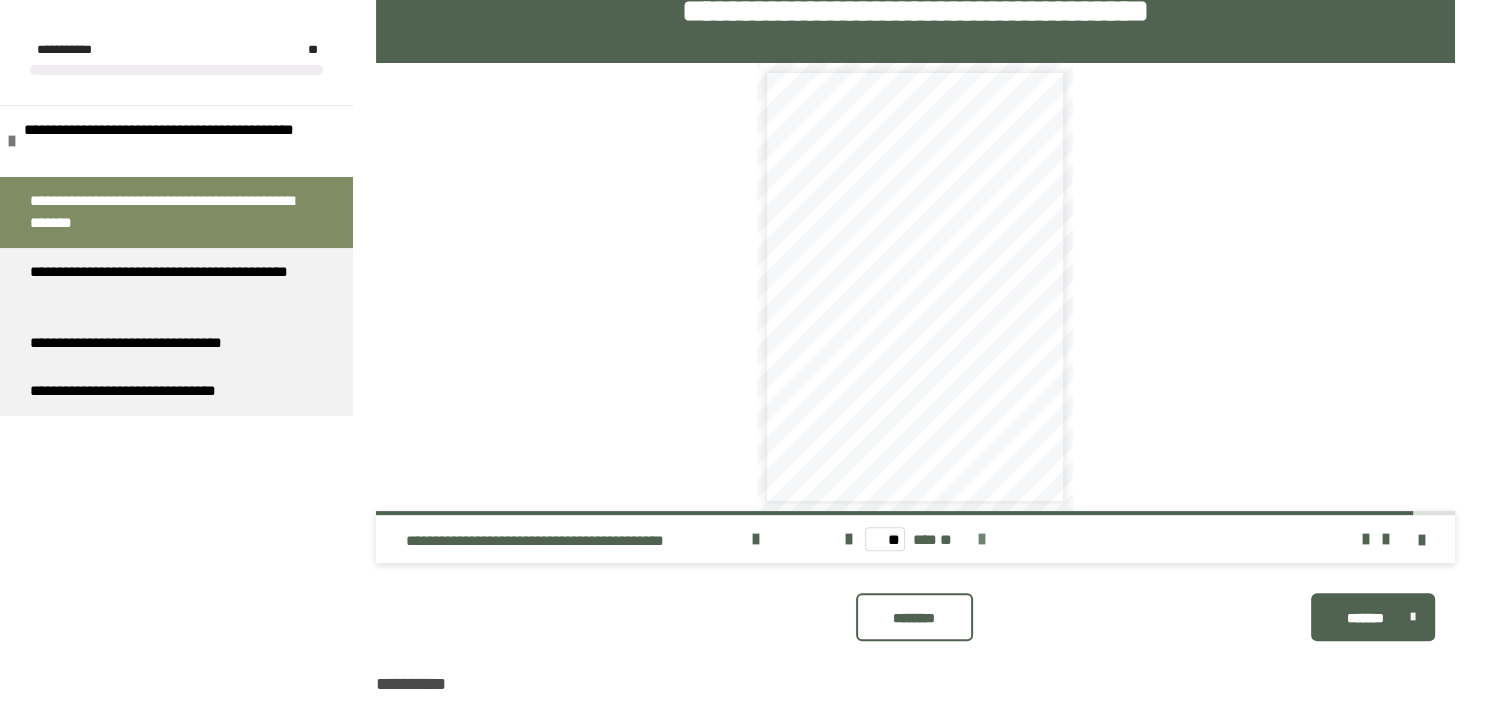 click at bounding box center [982, 539] 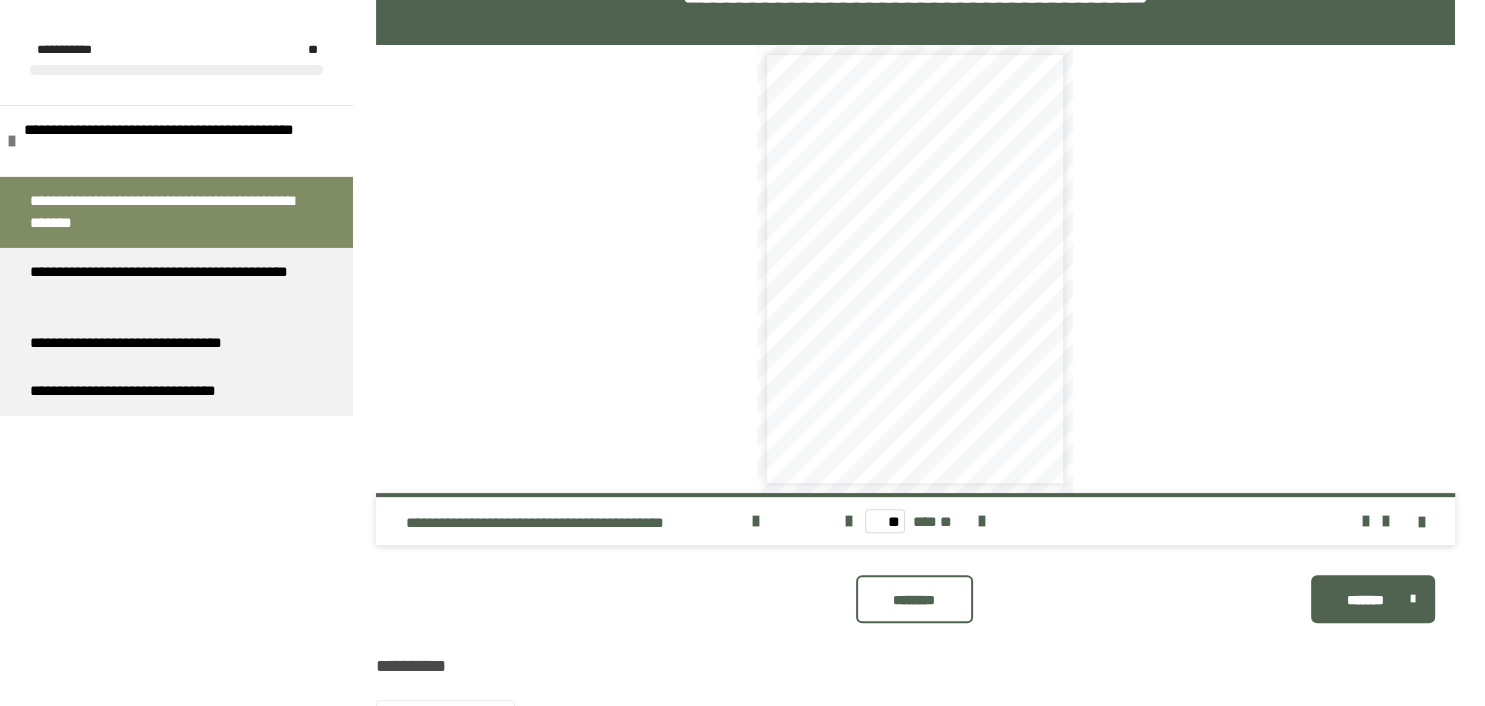 scroll, scrollTop: 422, scrollLeft: 0, axis: vertical 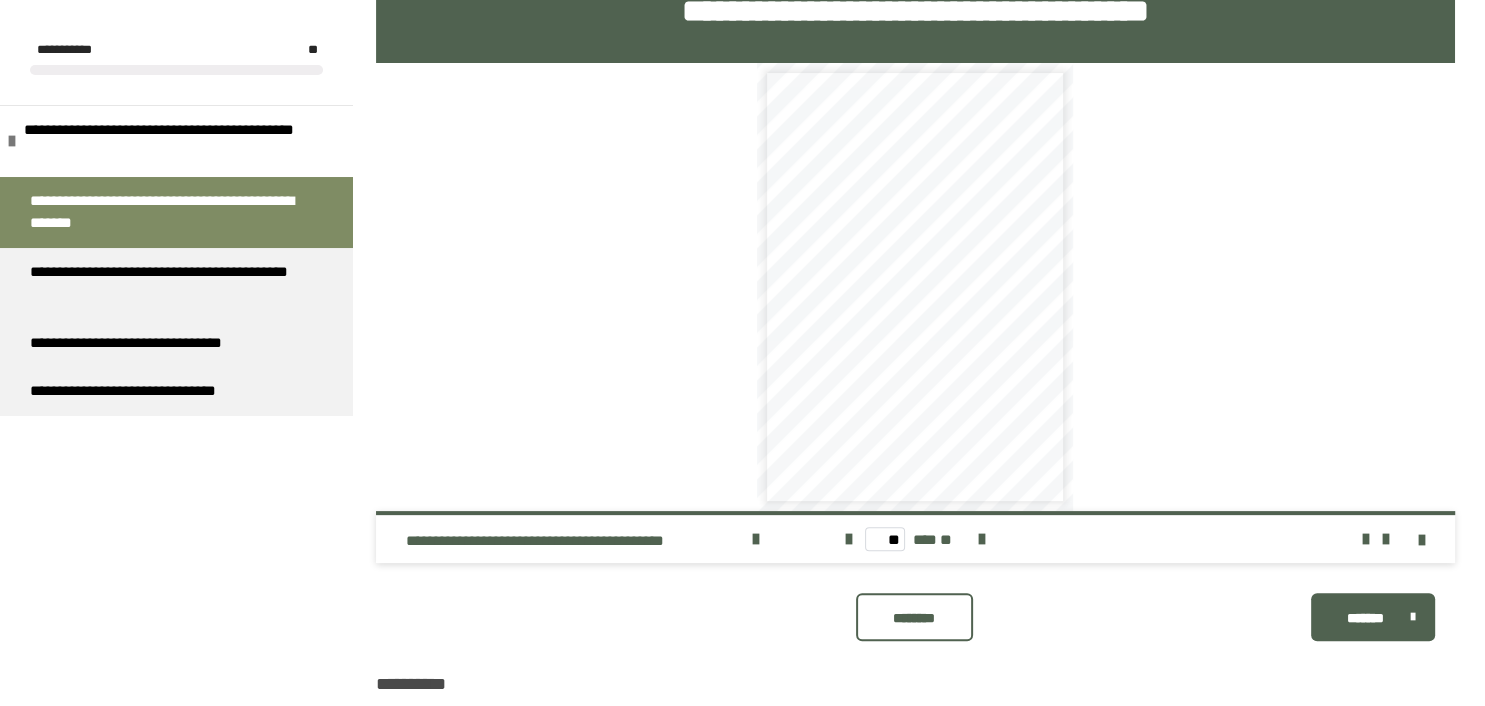click on "**********" at bounding box center (168, 212) 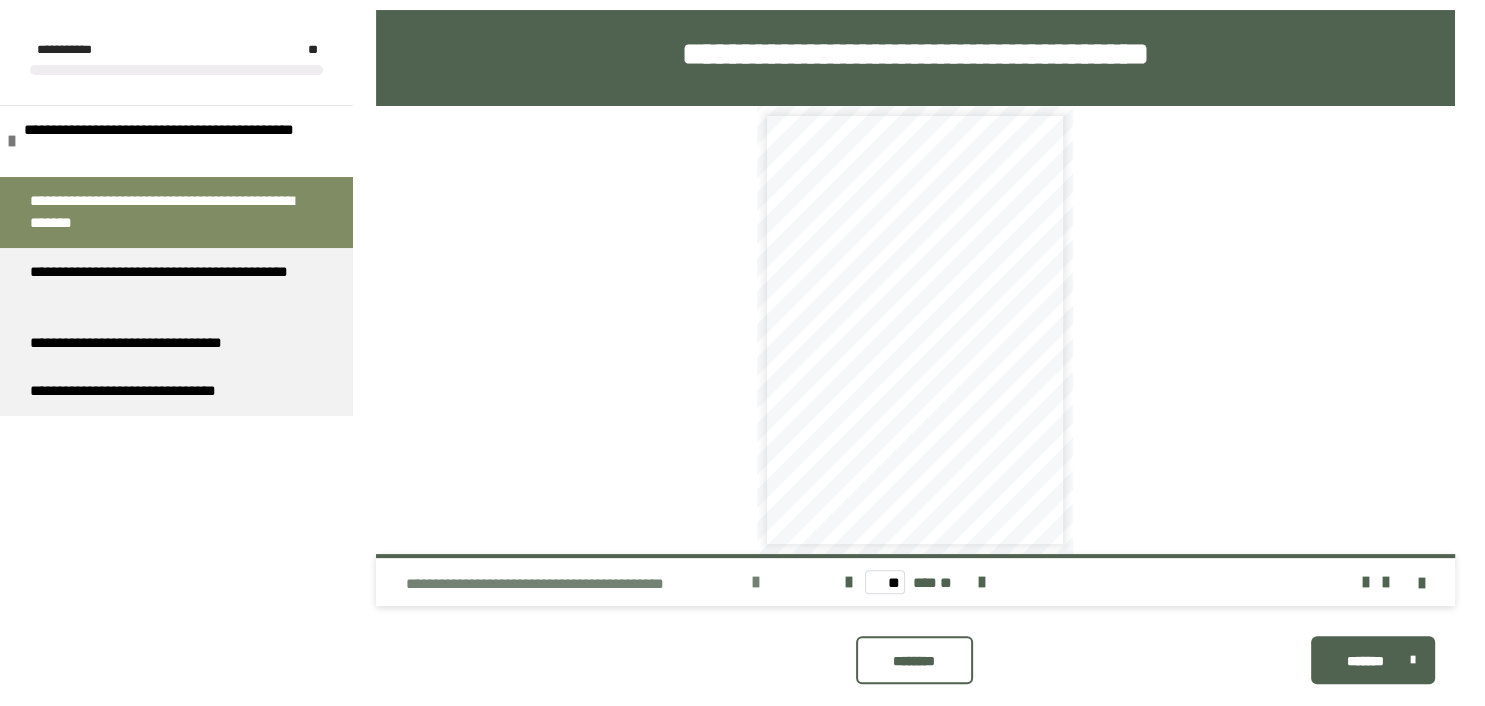 click at bounding box center [756, 582] 